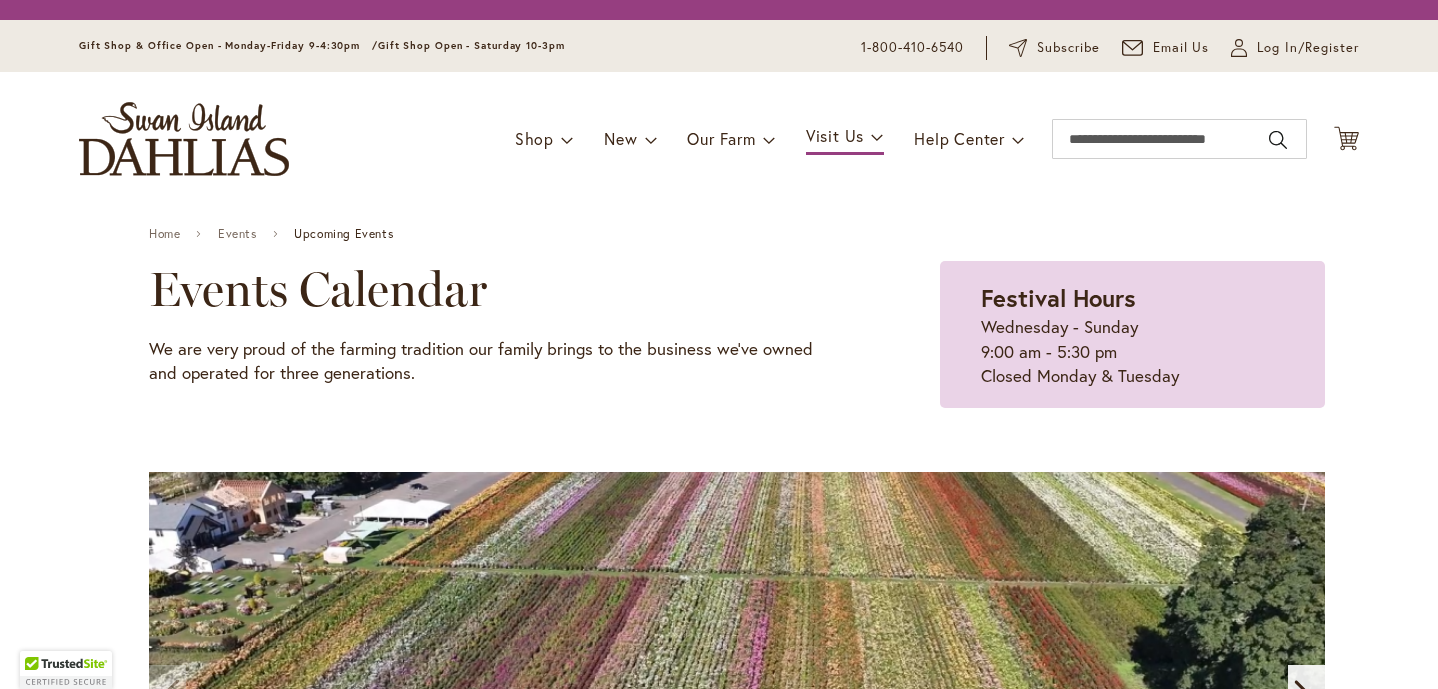 scroll, scrollTop: 0, scrollLeft: 0, axis: both 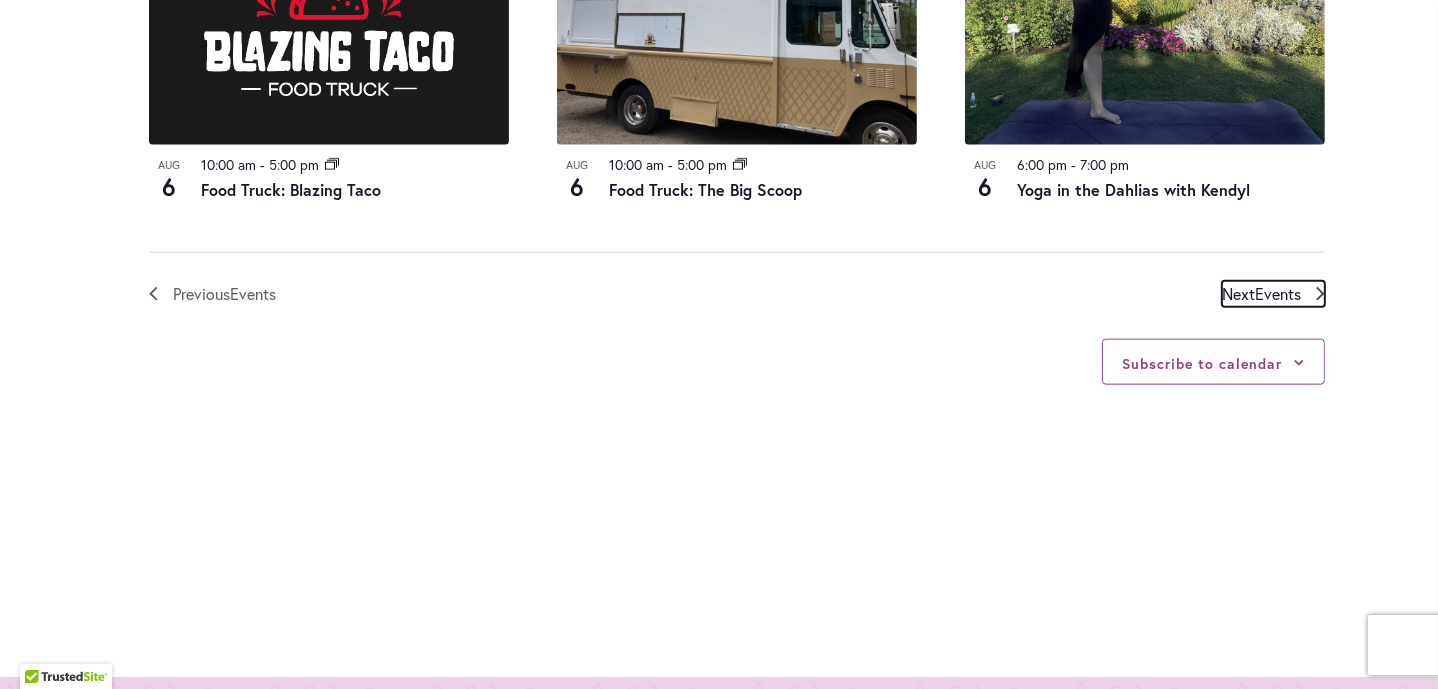 click on "Next  Events" at bounding box center [1261, 294] 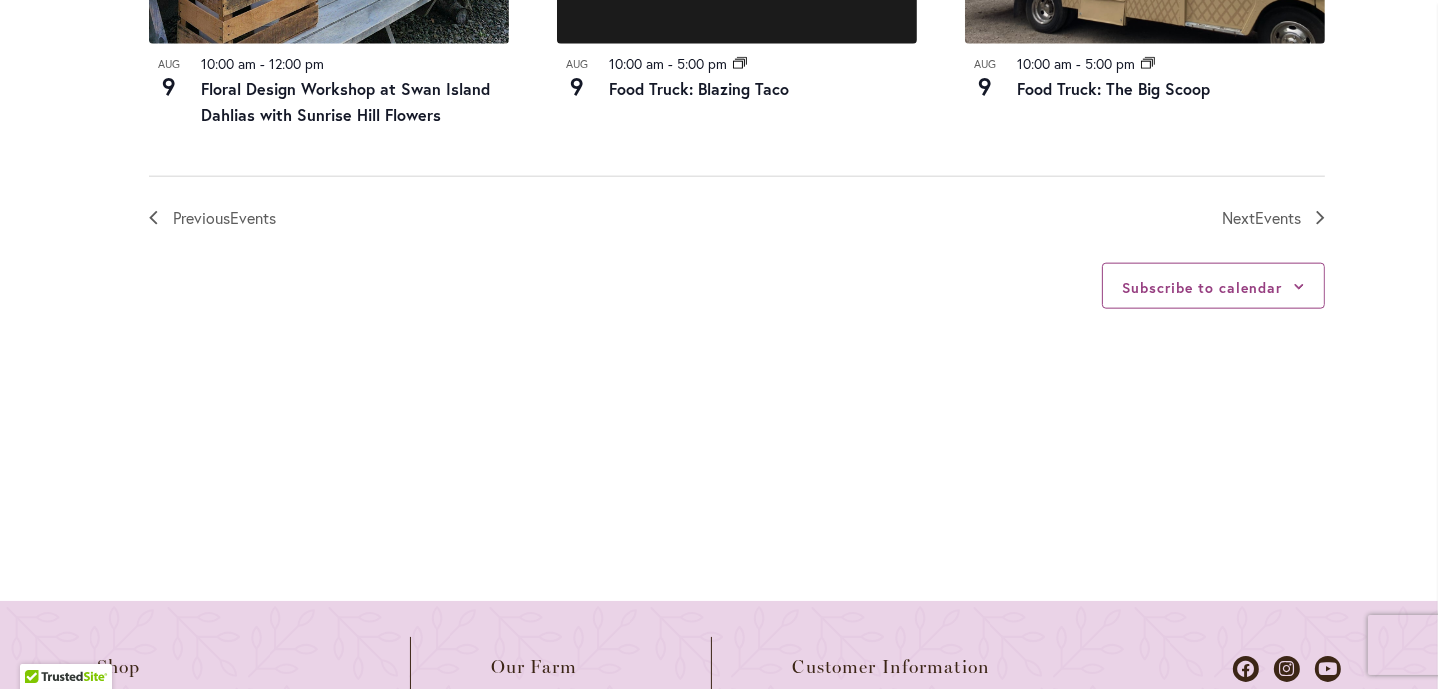 scroll, scrollTop: 2530, scrollLeft: 0, axis: vertical 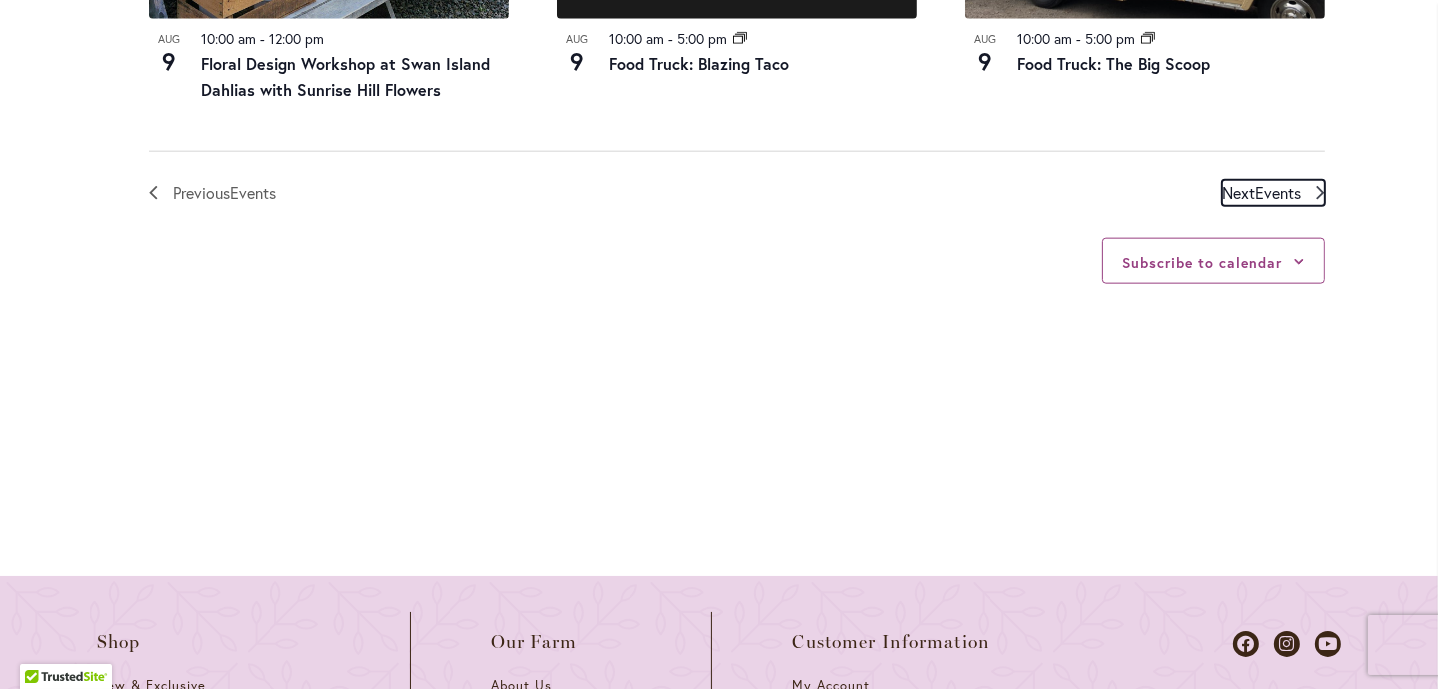 click on "Next  Events" at bounding box center [1261, 193] 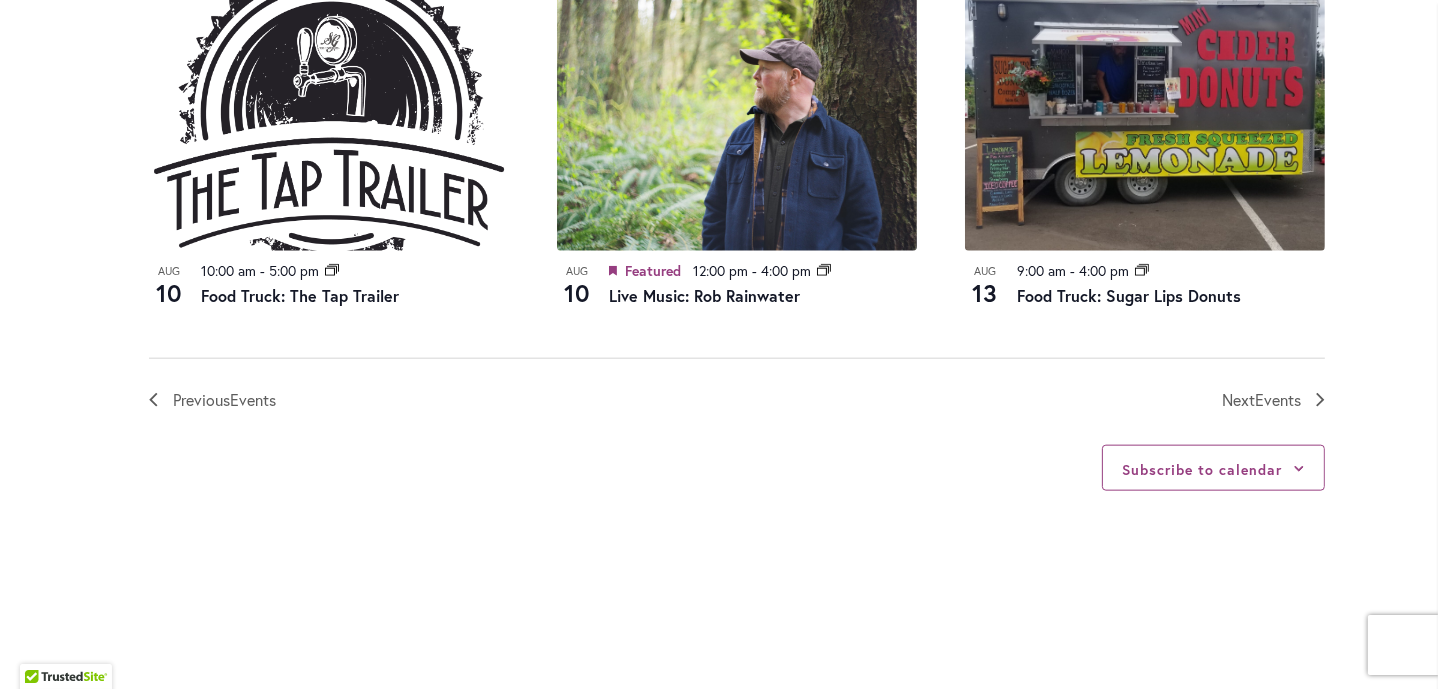 scroll, scrollTop: 2348, scrollLeft: 0, axis: vertical 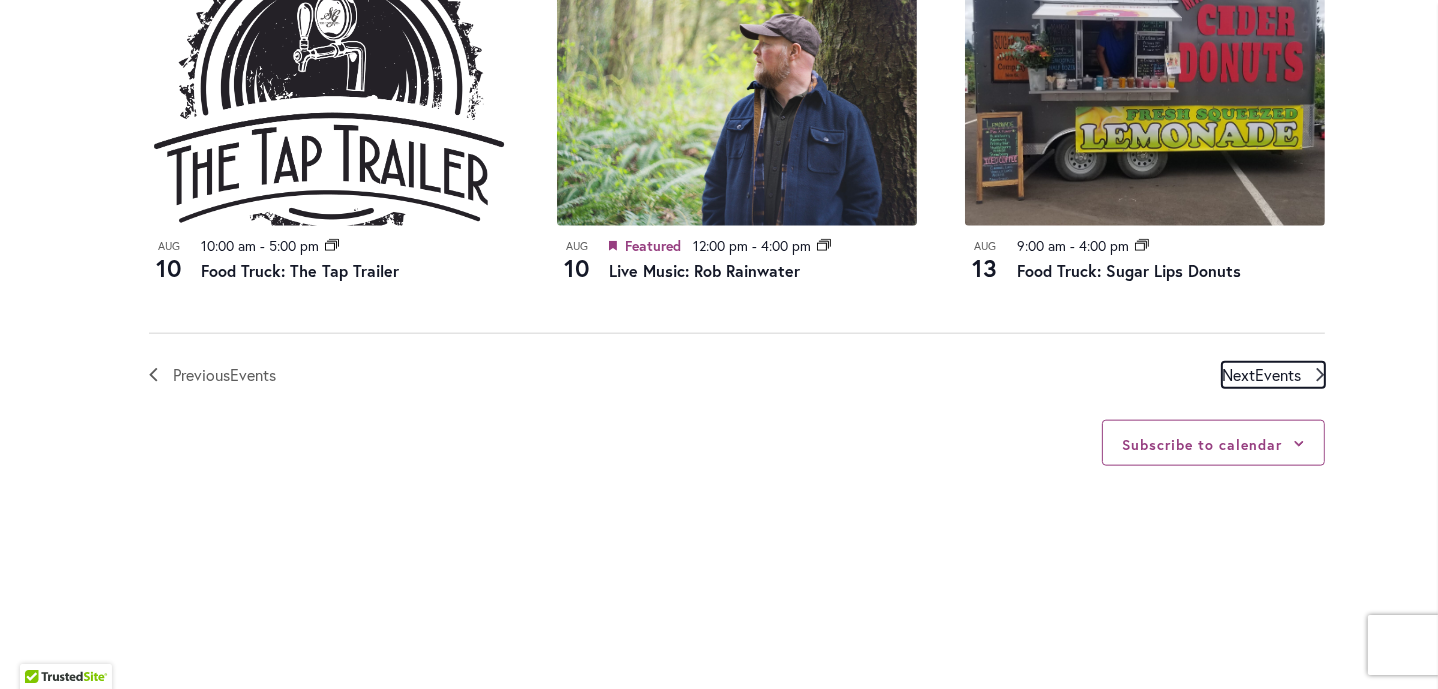click on "Events" at bounding box center [1278, 374] 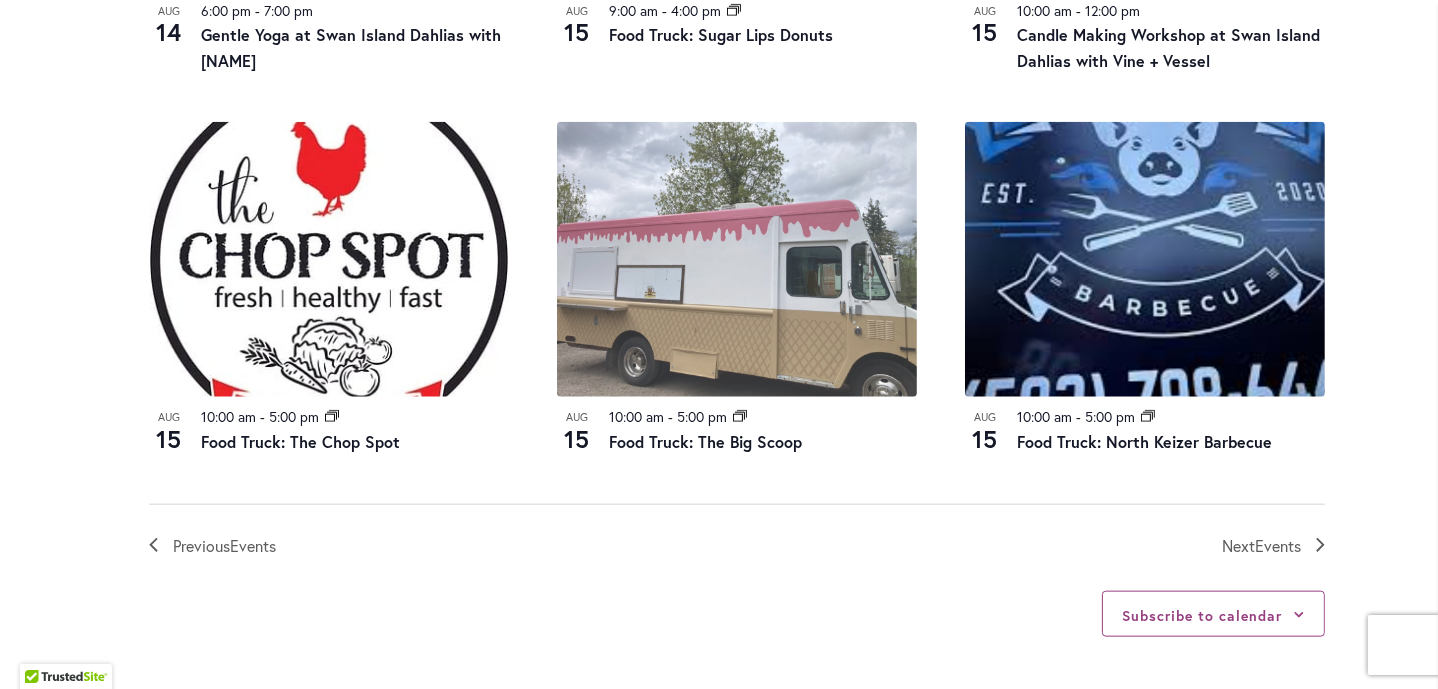 scroll, scrollTop: 2348, scrollLeft: 0, axis: vertical 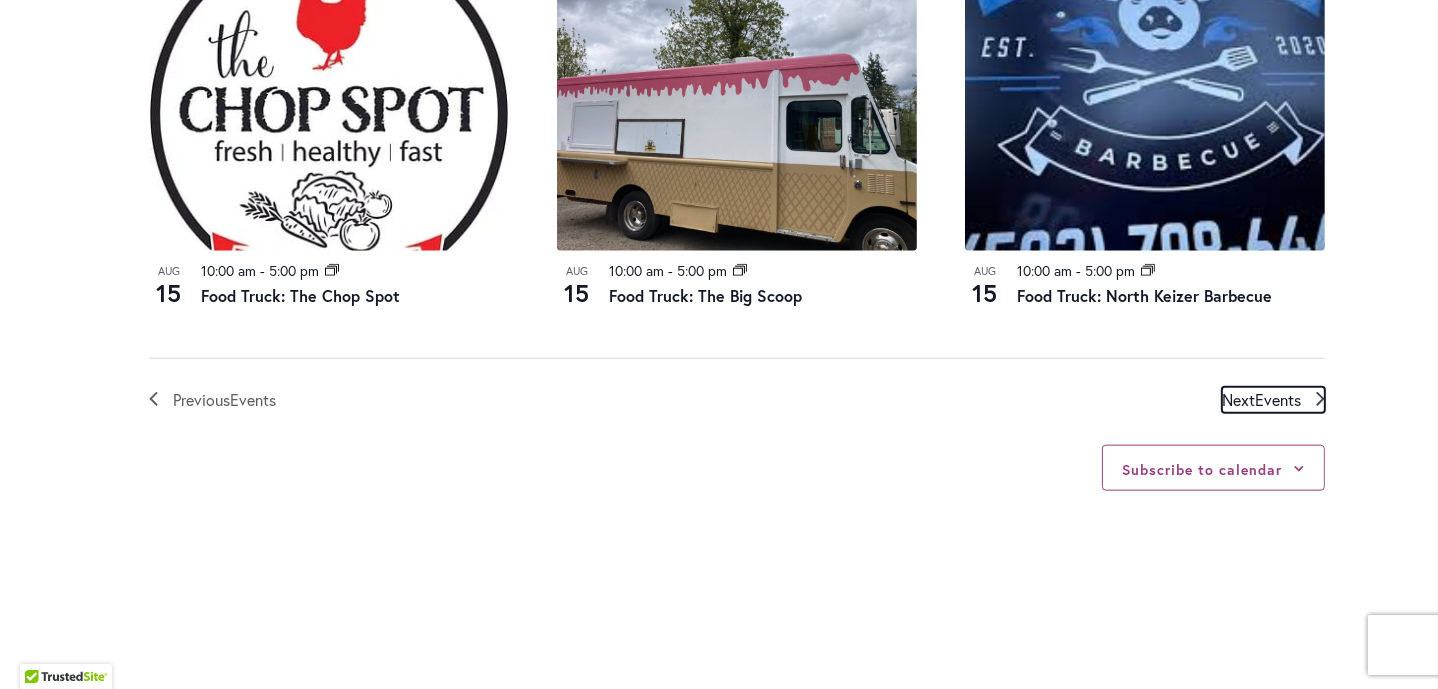 click on "Events" at bounding box center (1278, 399) 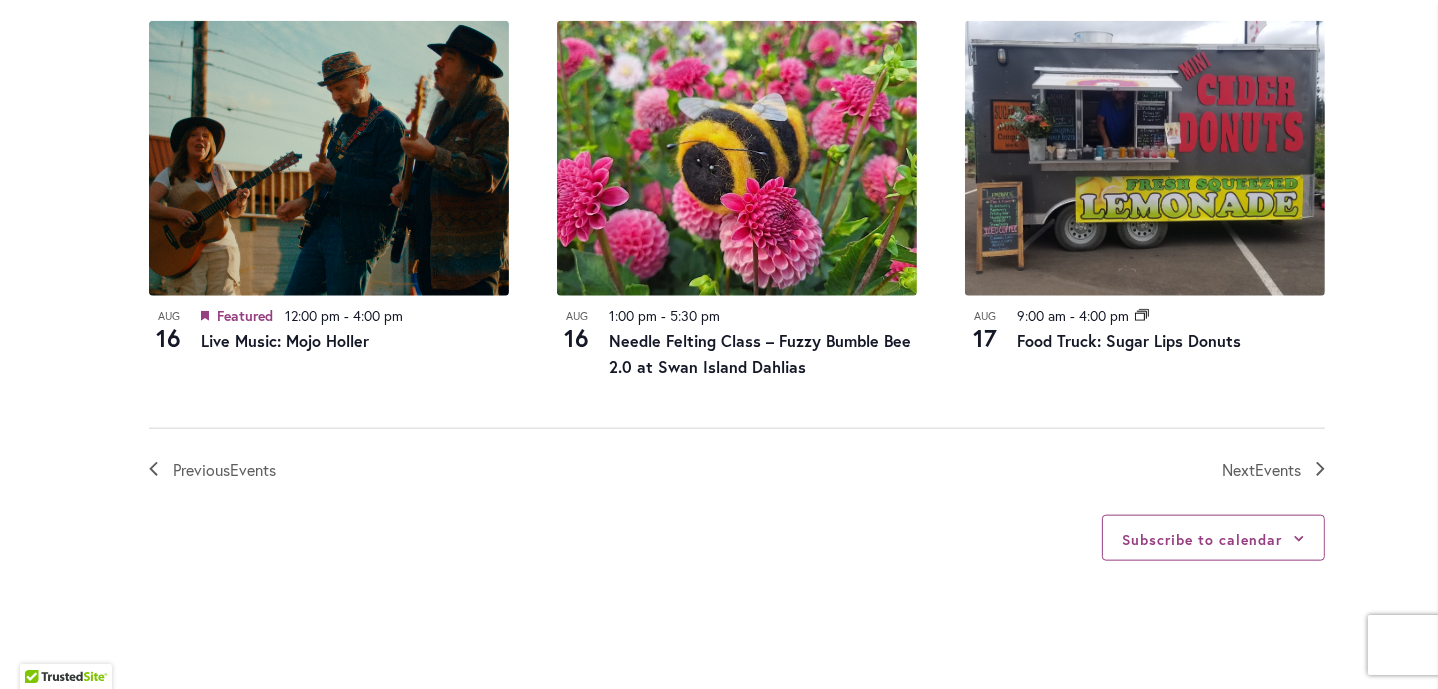scroll, scrollTop: 2439, scrollLeft: 0, axis: vertical 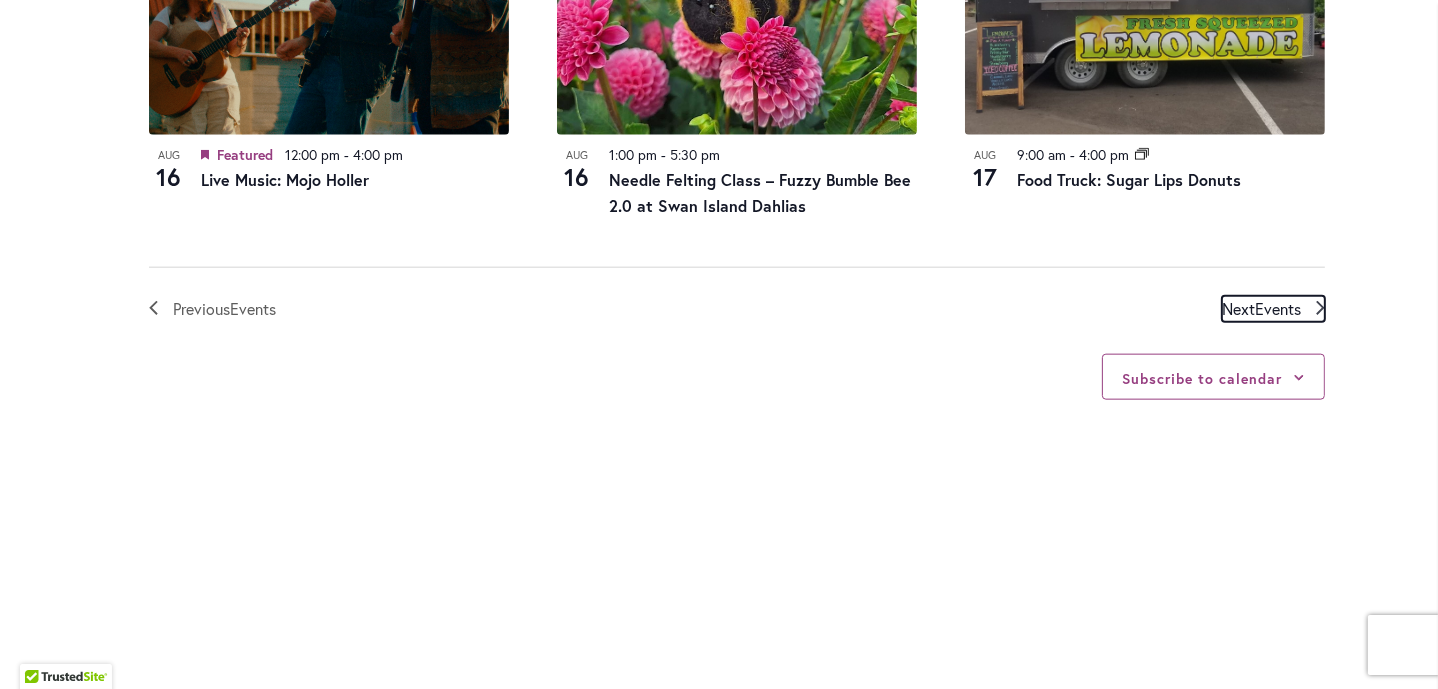click on "Events" at bounding box center [1278, 308] 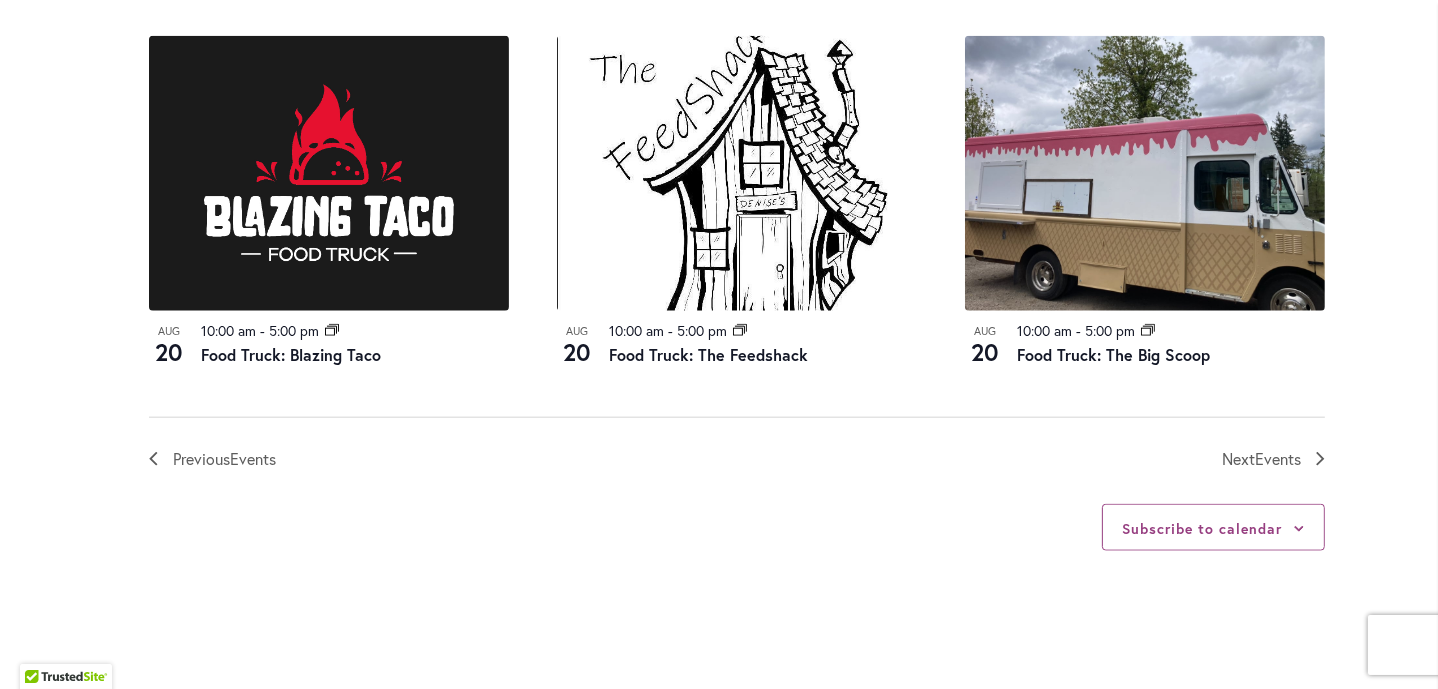 scroll, scrollTop: 2348, scrollLeft: 0, axis: vertical 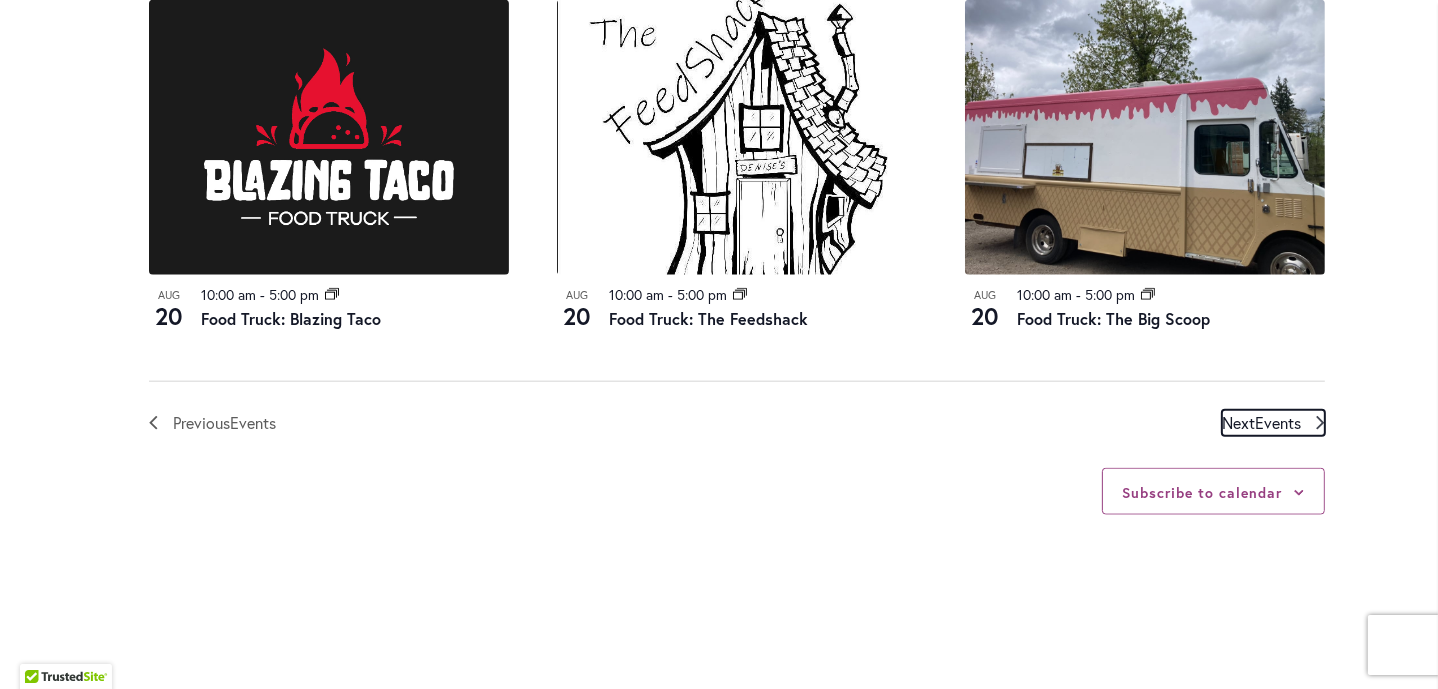 click on "Events" at bounding box center (1278, 422) 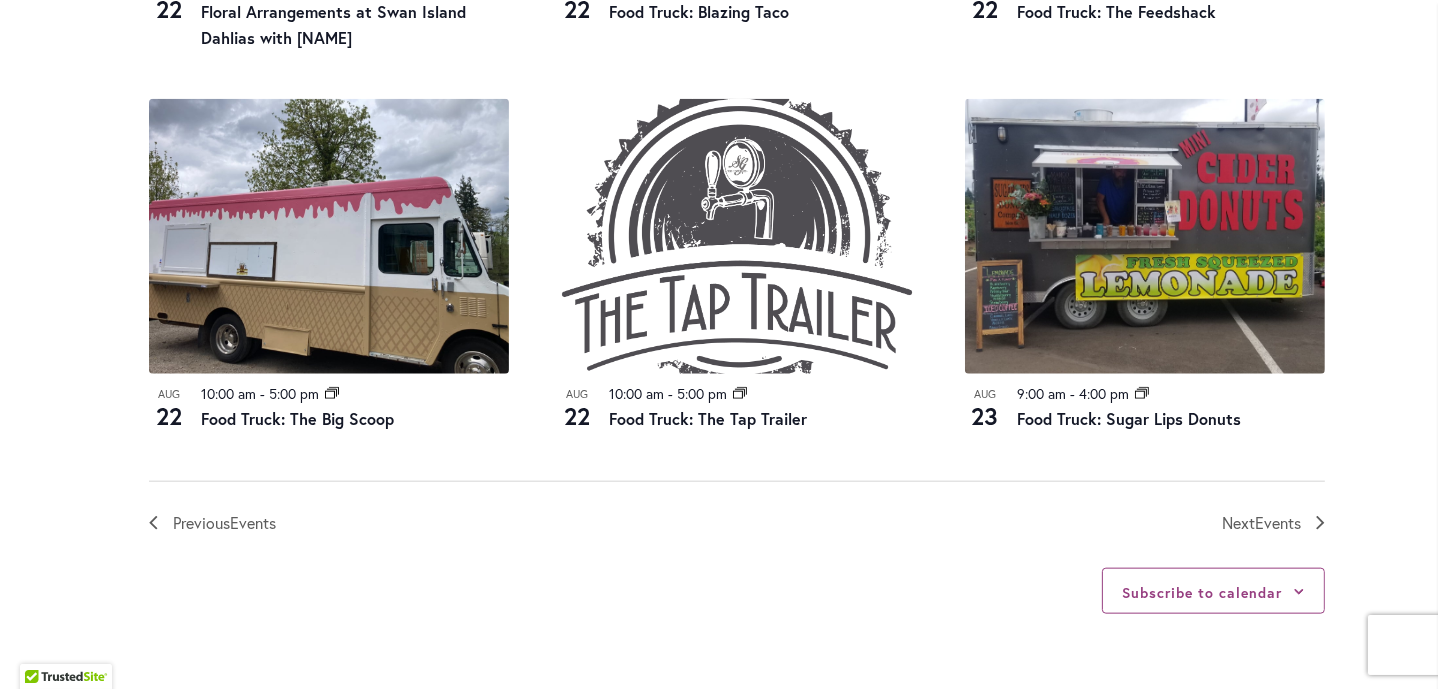 scroll, scrollTop: 2348, scrollLeft: 0, axis: vertical 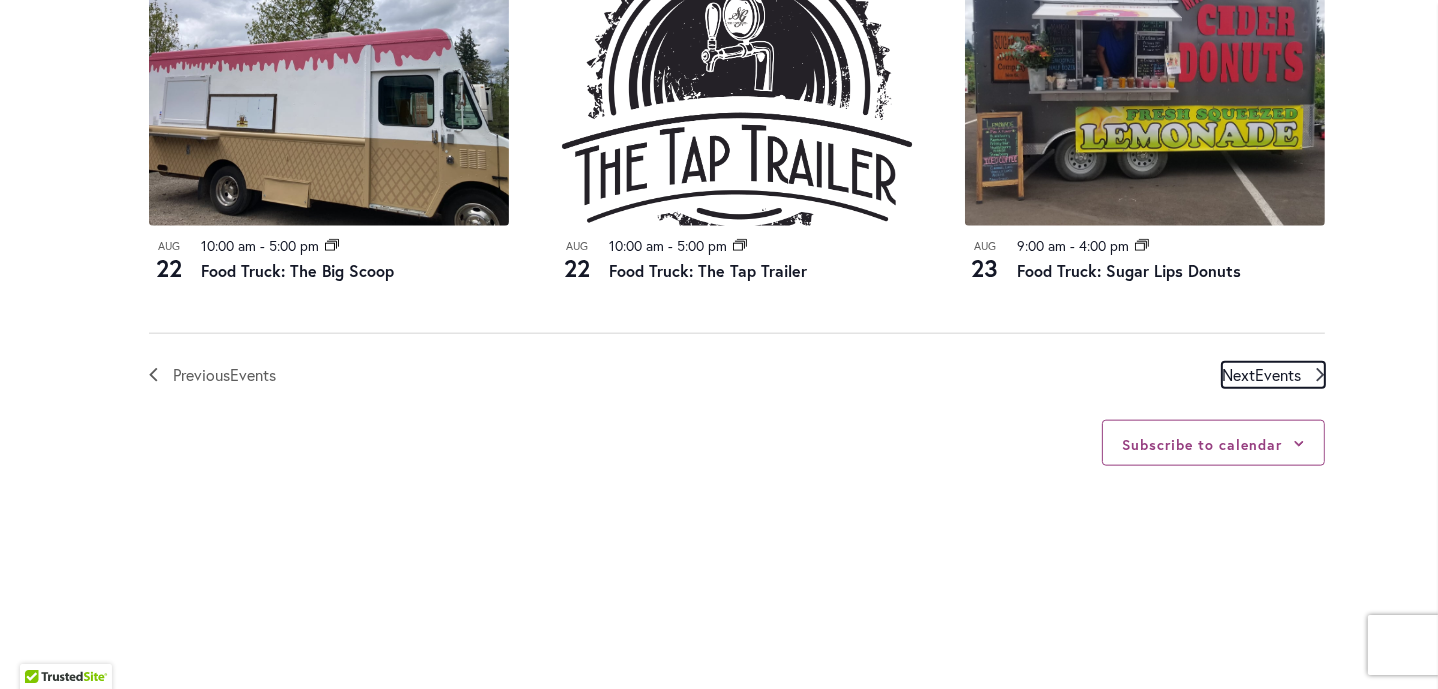 click on "Events" at bounding box center [1278, 374] 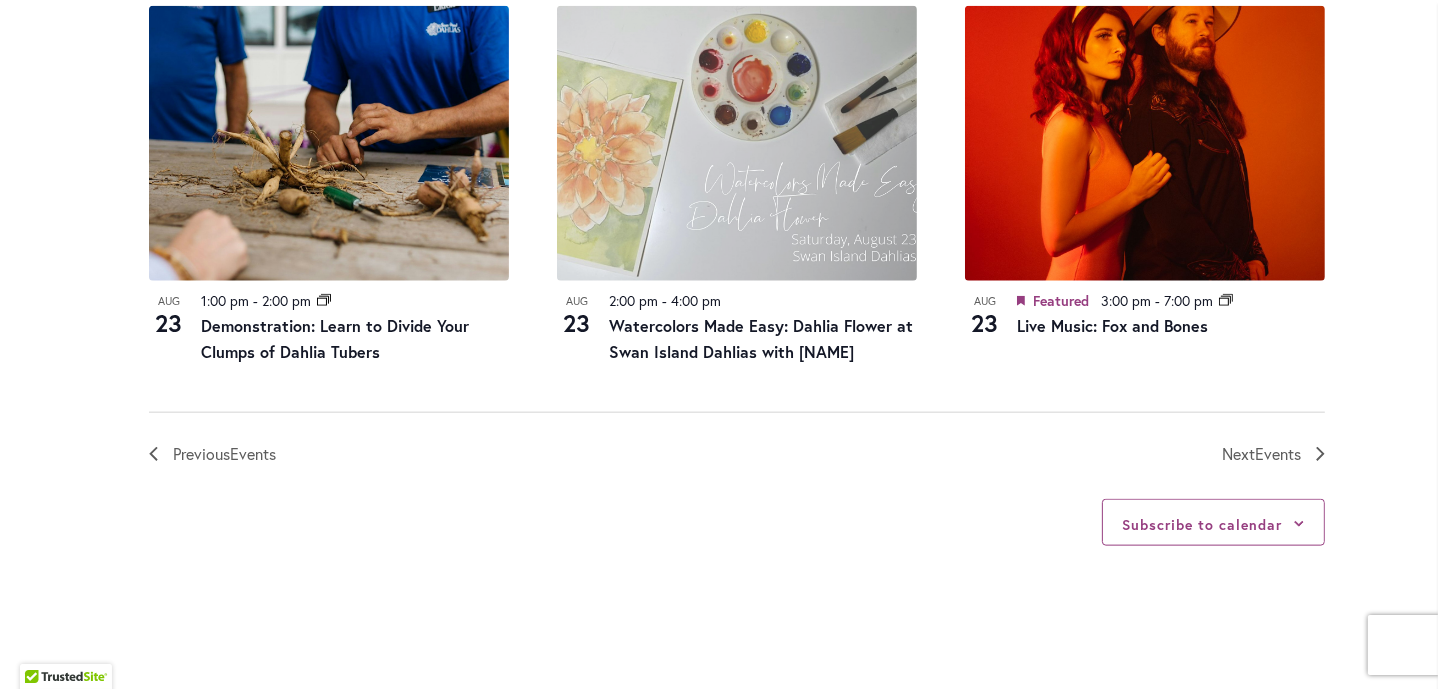 scroll, scrollTop: 2348, scrollLeft: 0, axis: vertical 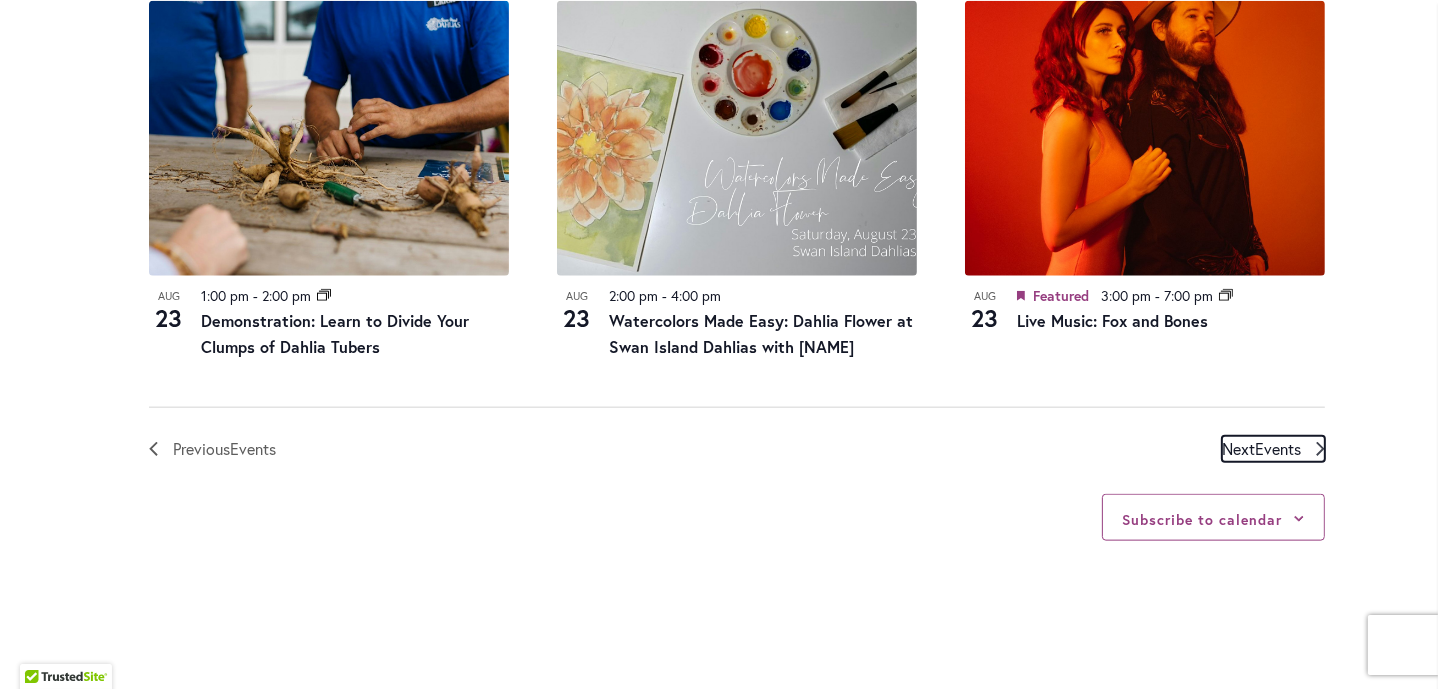 click on "Events" at bounding box center (1278, 448) 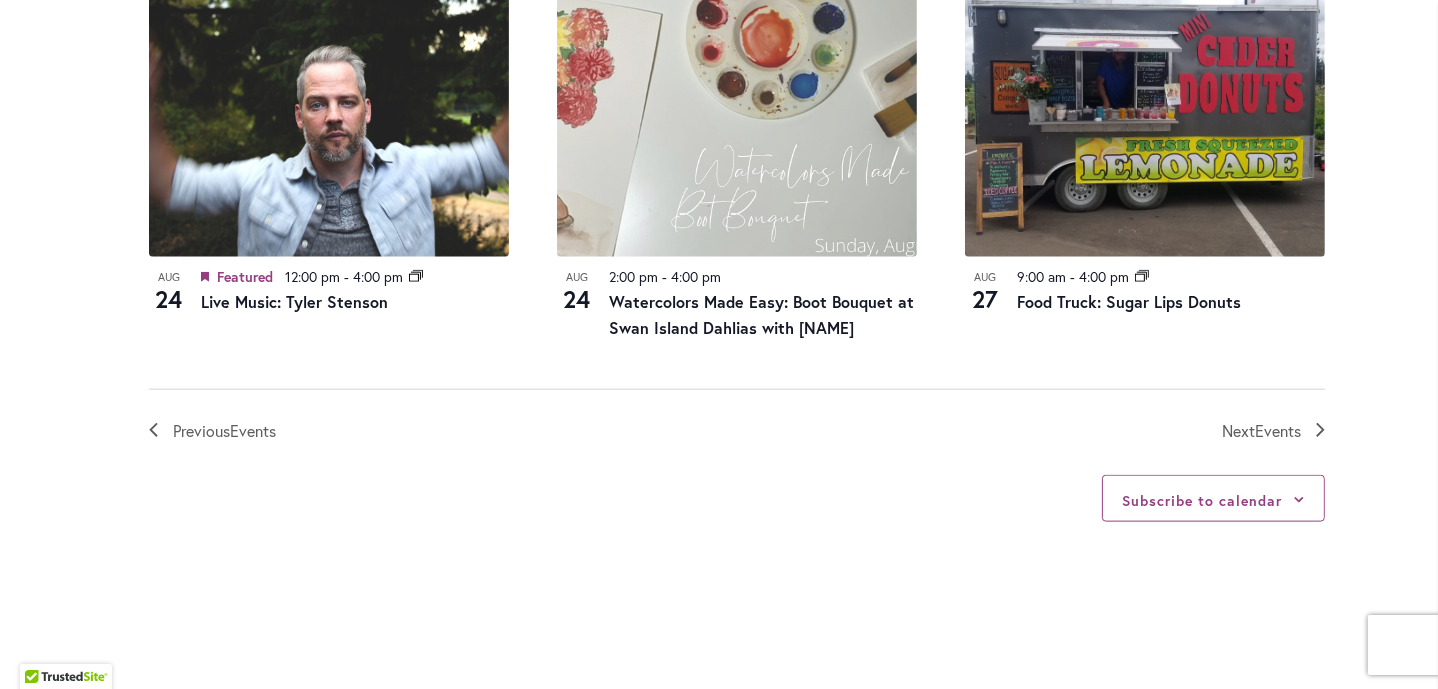 scroll, scrollTop: 2530, scrollLeft: 0, axis: vertical 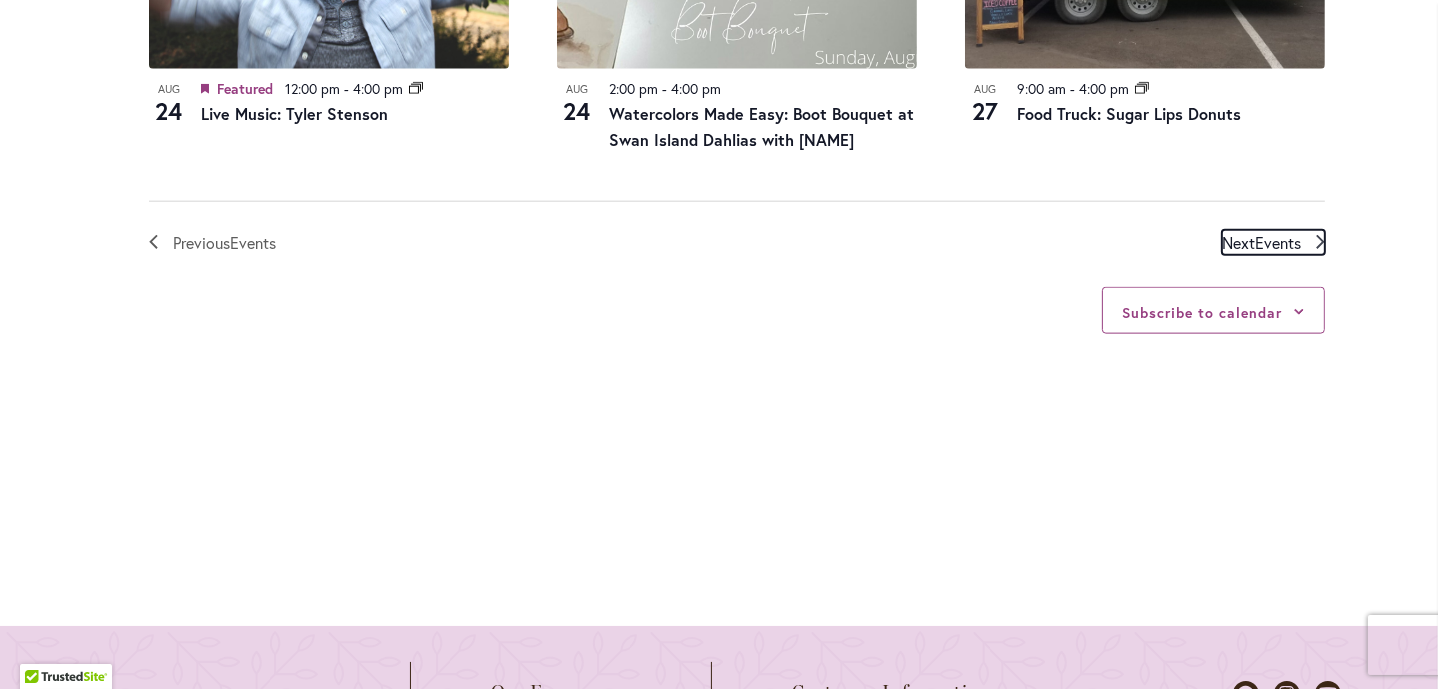 click on "Events" at bounding box center (1278, 242) 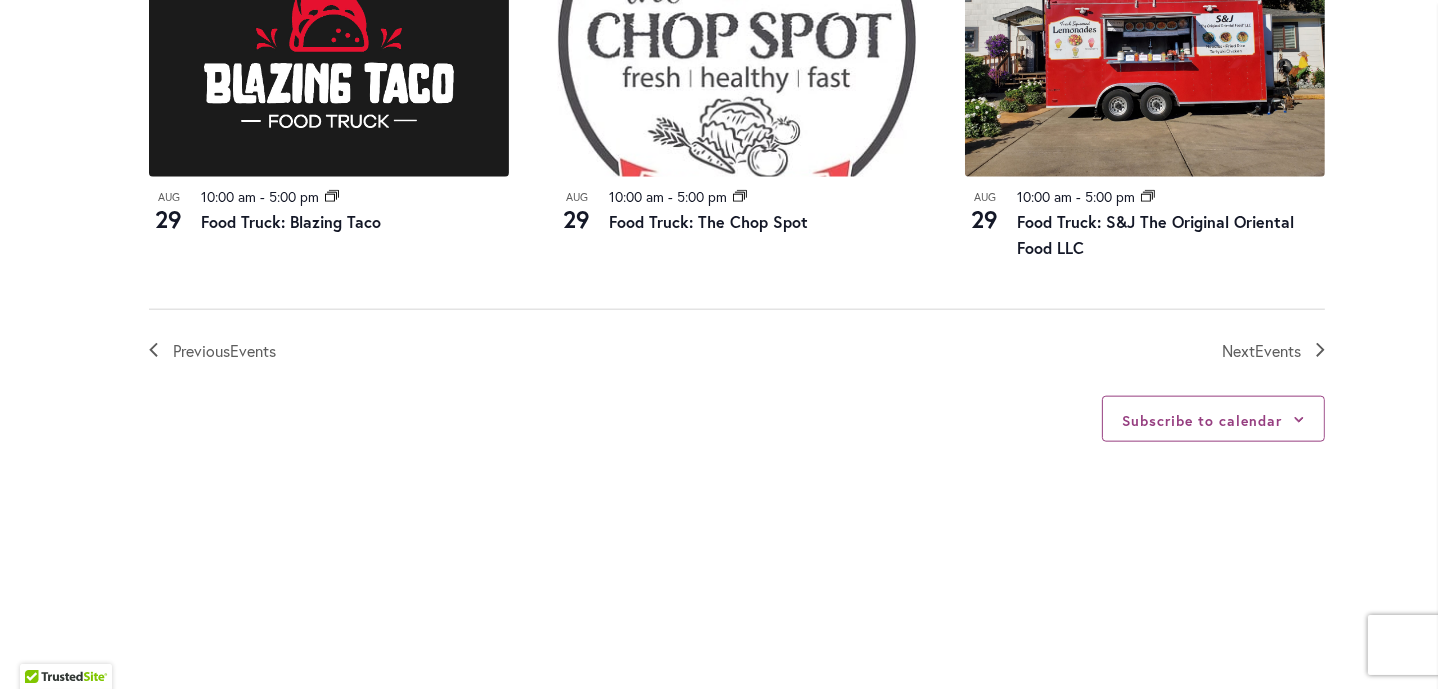 scroll, scrollTop: 2439, scrollLeft: 0, axis: vertical 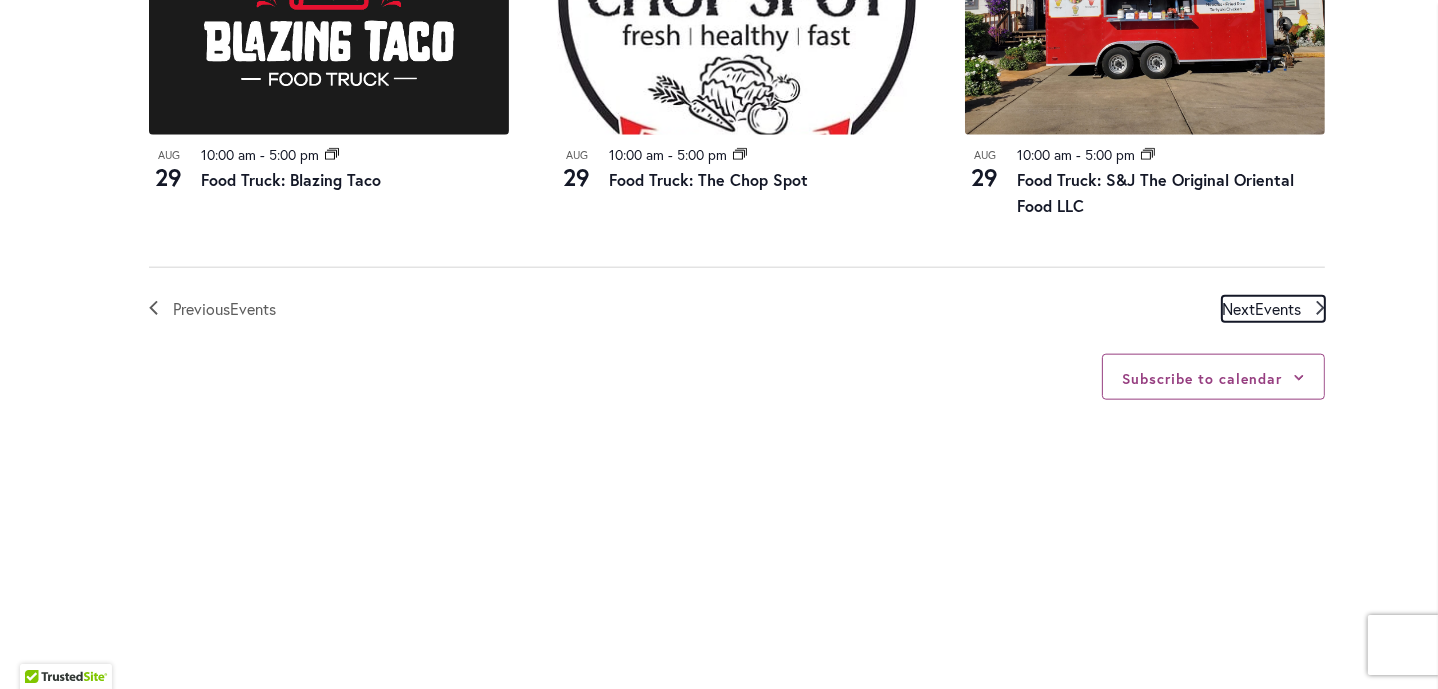 click on "Events" at bounding box center [1278, 308] 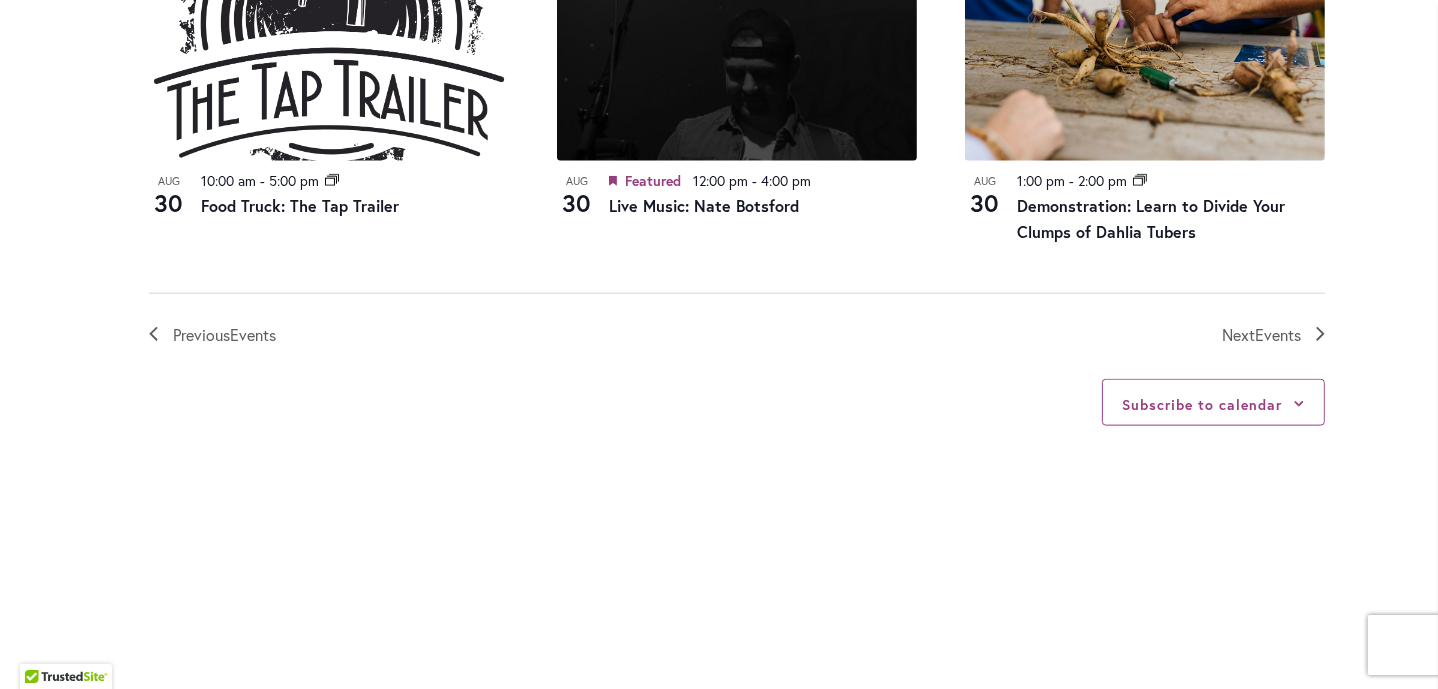 scroll, scrollTop: 2439, scrollLeft: 0, axis: vertical 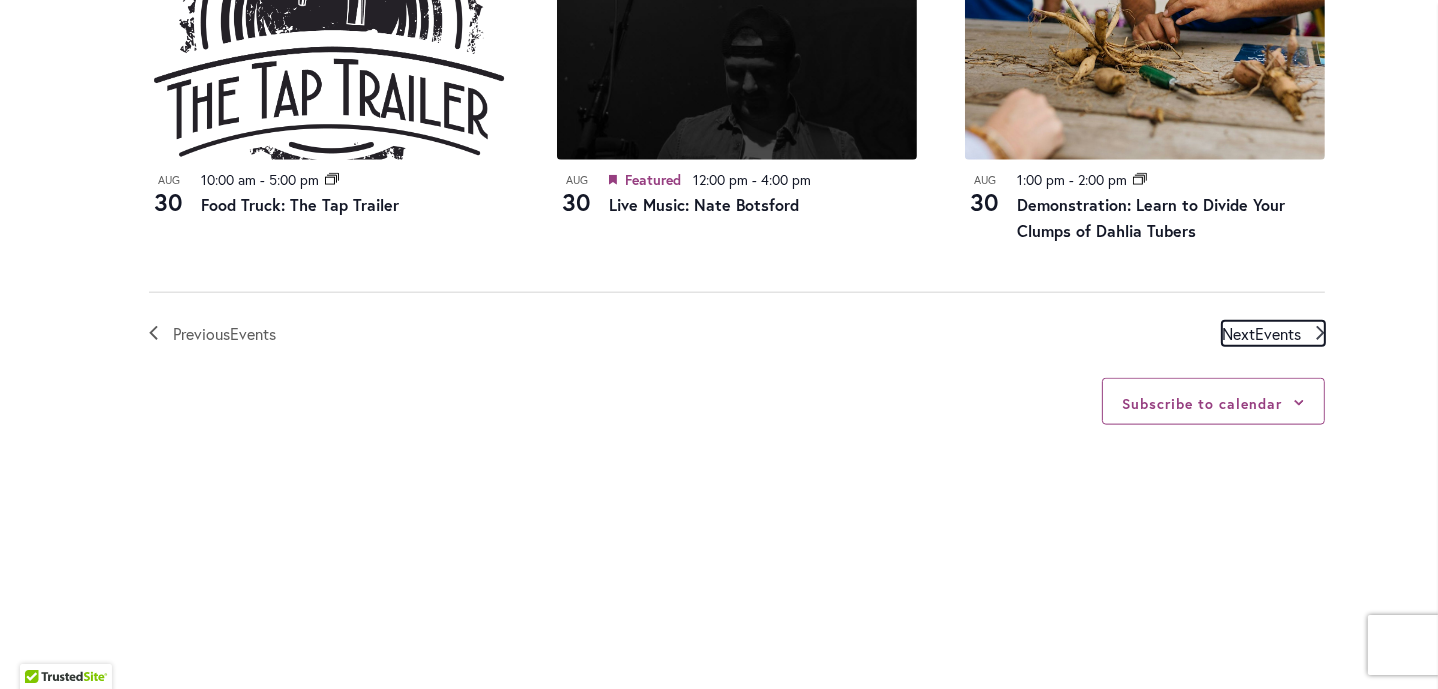 click on "Events" at bounding box center (1278, 333) 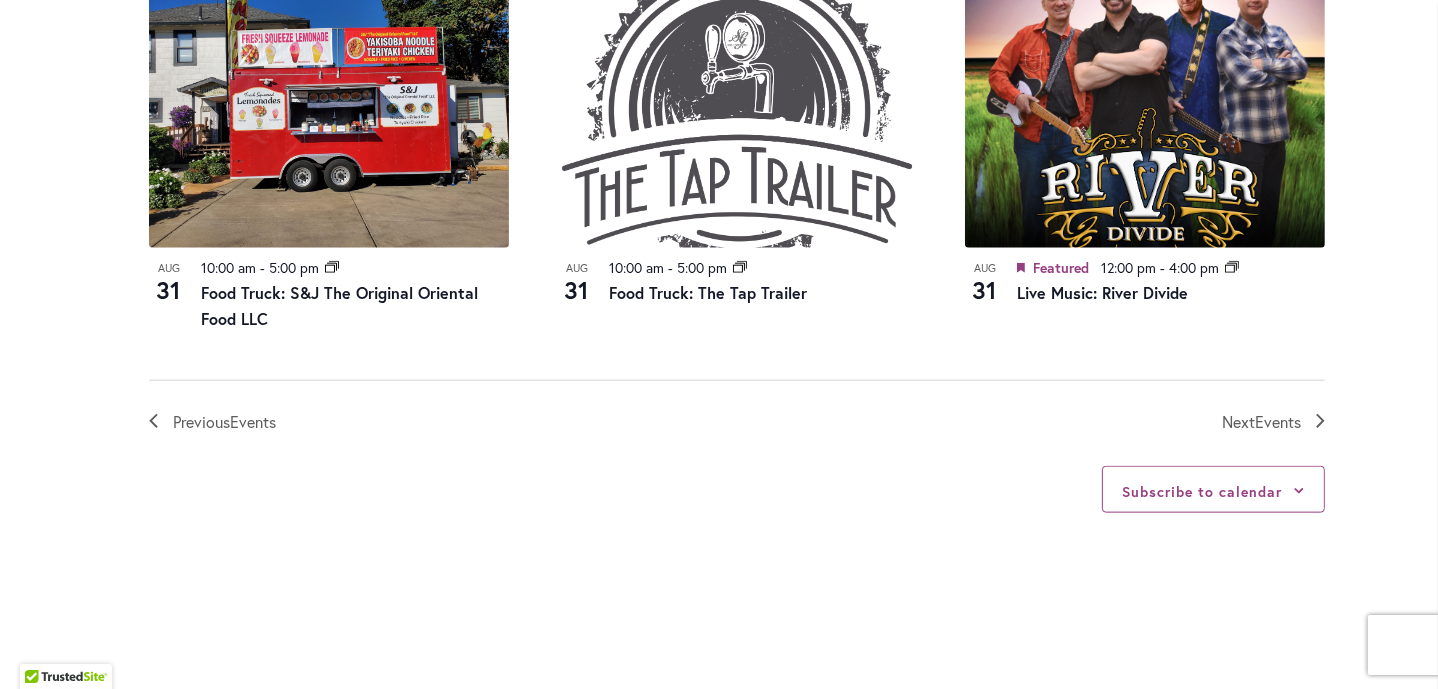 scroll, scrollTop: 2439, scrollLeft: 0, axis: vertical 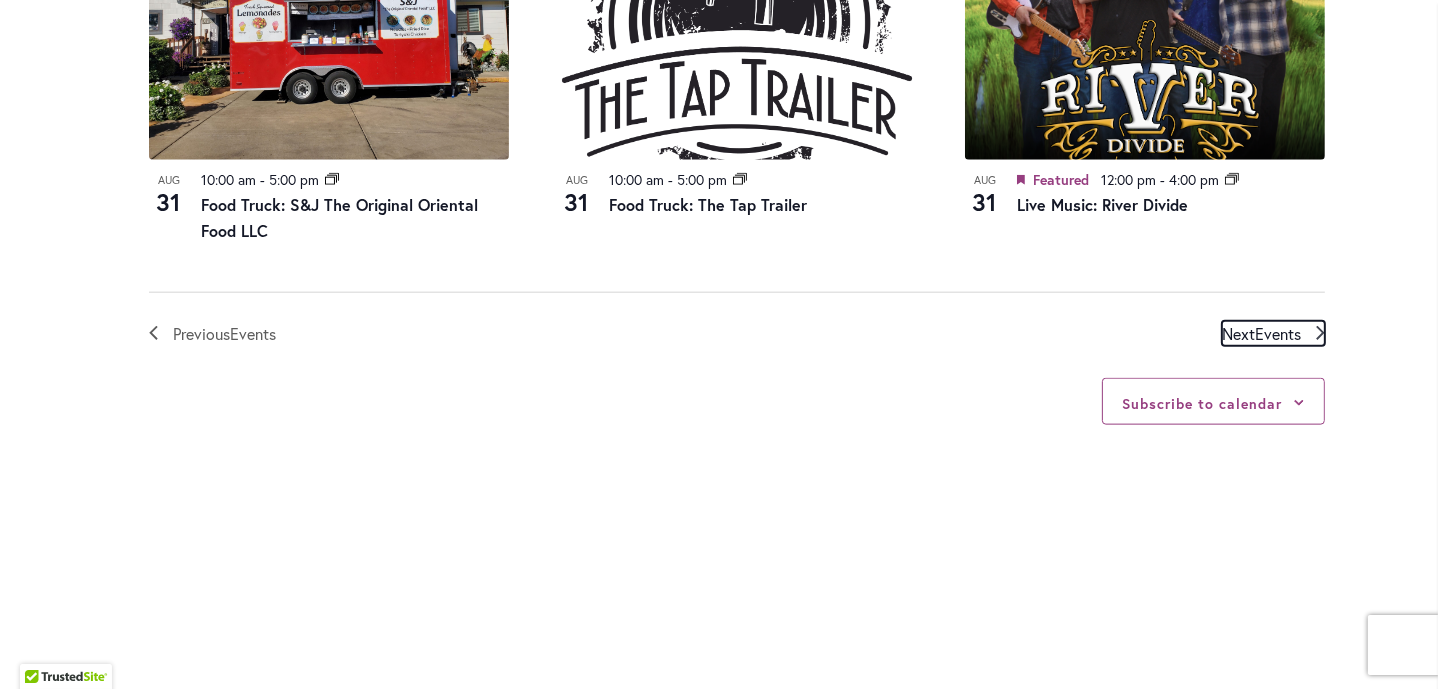 click on "Events" at bounding box center [1278, 333] 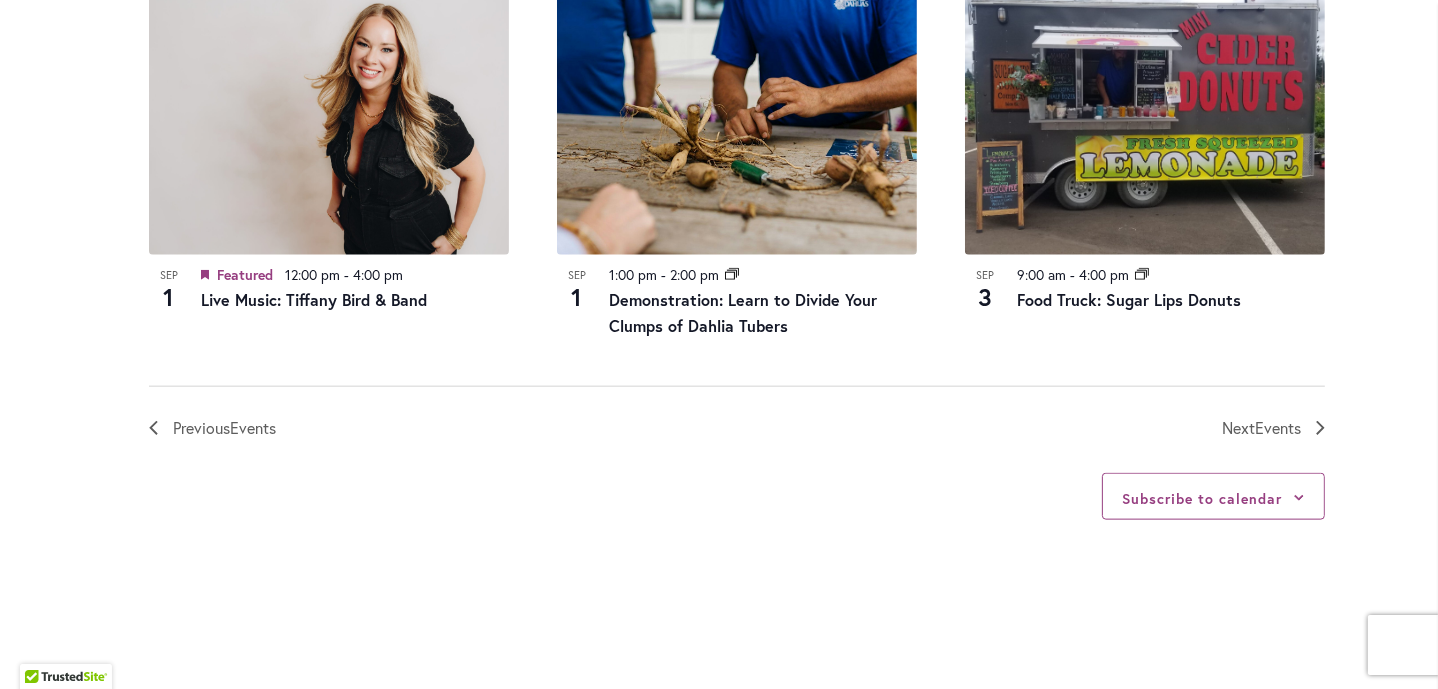 scroll, scrollTop: 2439, scrollLeft: 0, axis: vertical 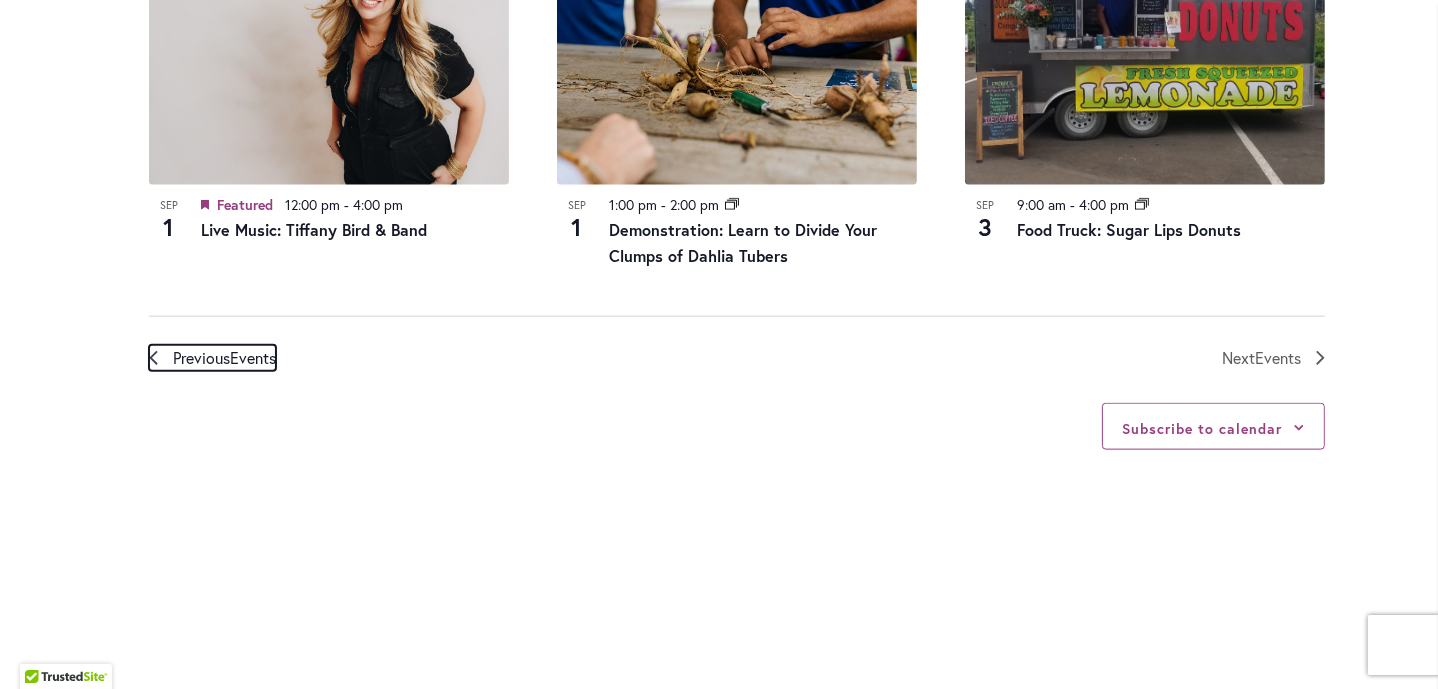 click on "Previous  Events" at bounding box center [224, 358] 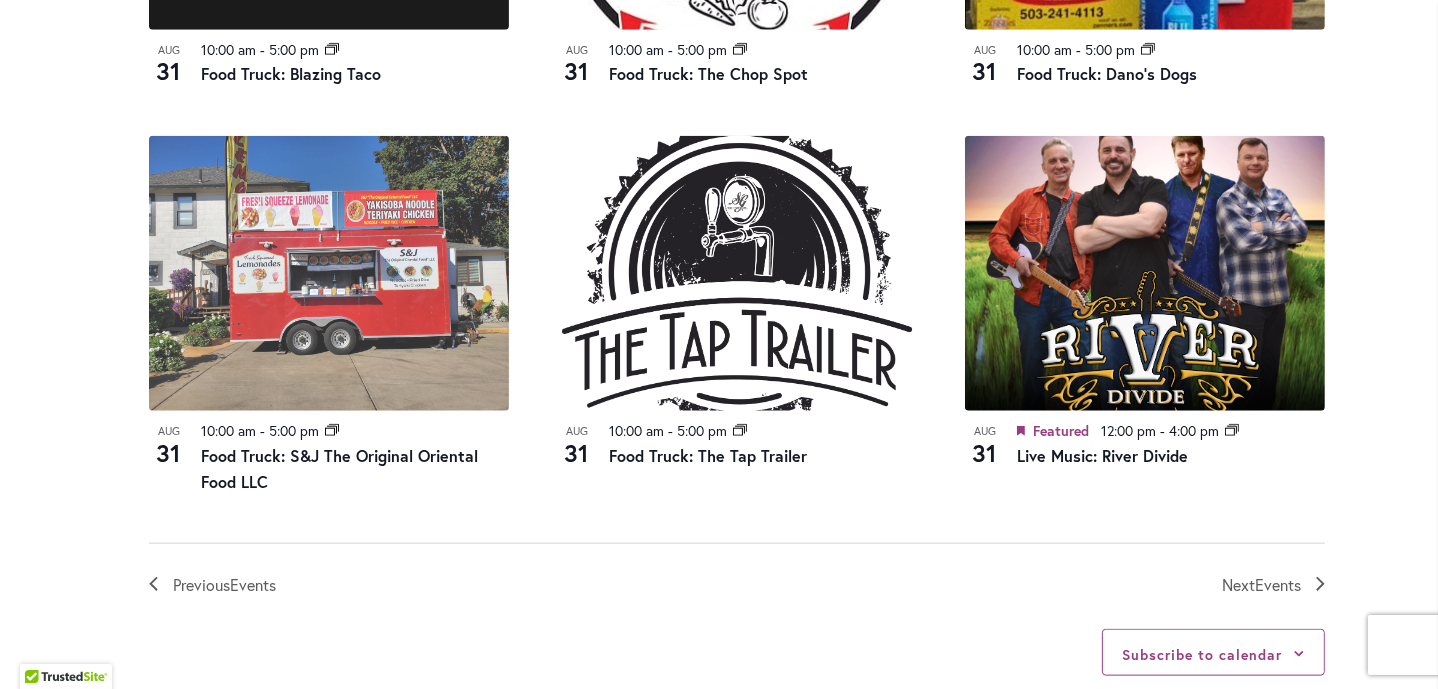 scroll, scrollTop: 2257, scrollLeft: 0, axis: vertical 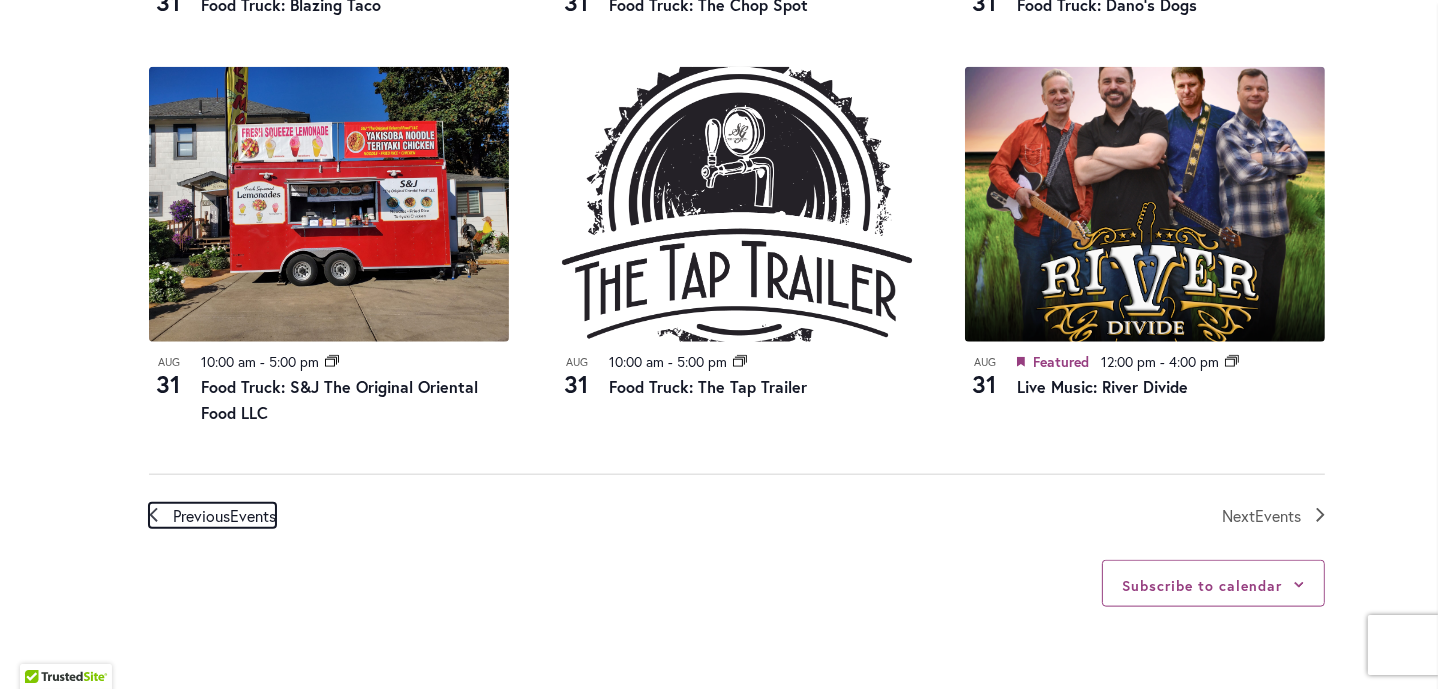 click on "Previous  Events" at bounding box center [224, 516] 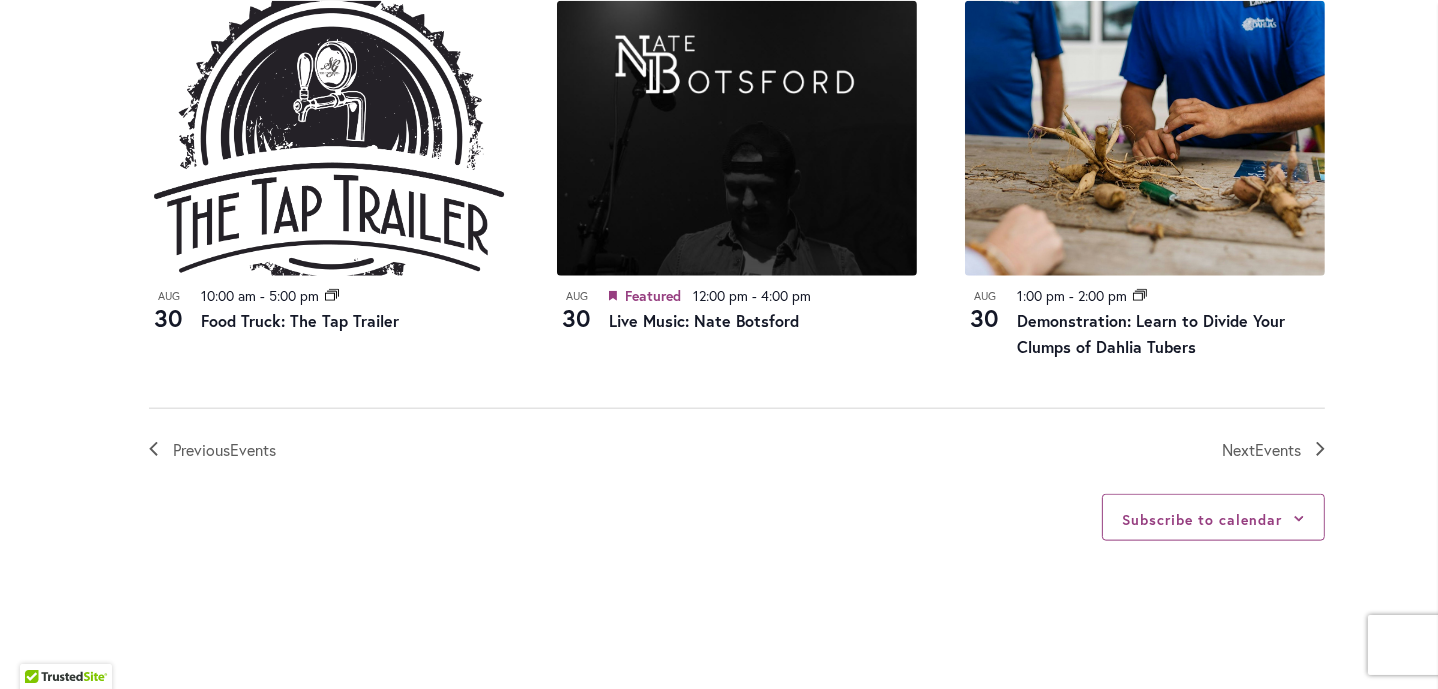 scroll, scrollTop: 2348, scrollLeft: 0, axis: vertical 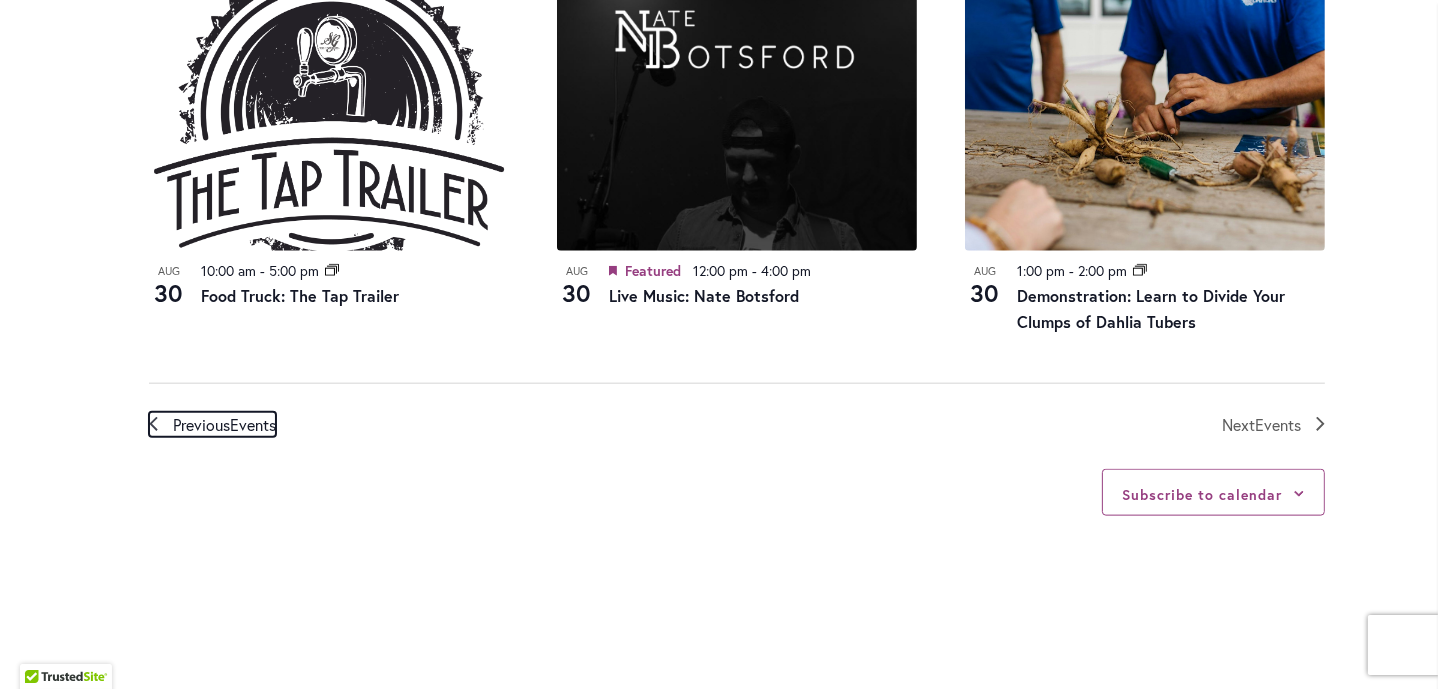 click on "Events" at bounding box center [253, 424] 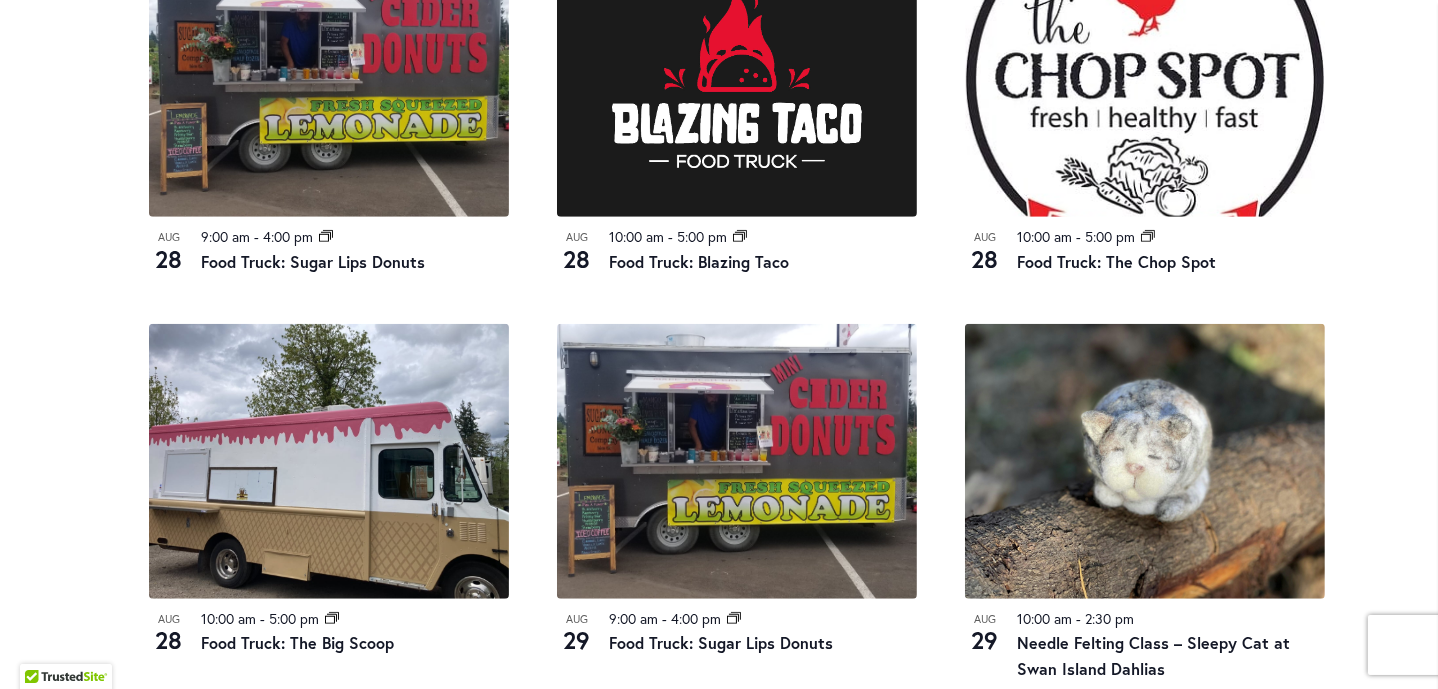 scroll, scrollTop: 1620, scrollLeft: 0, axis: vertical 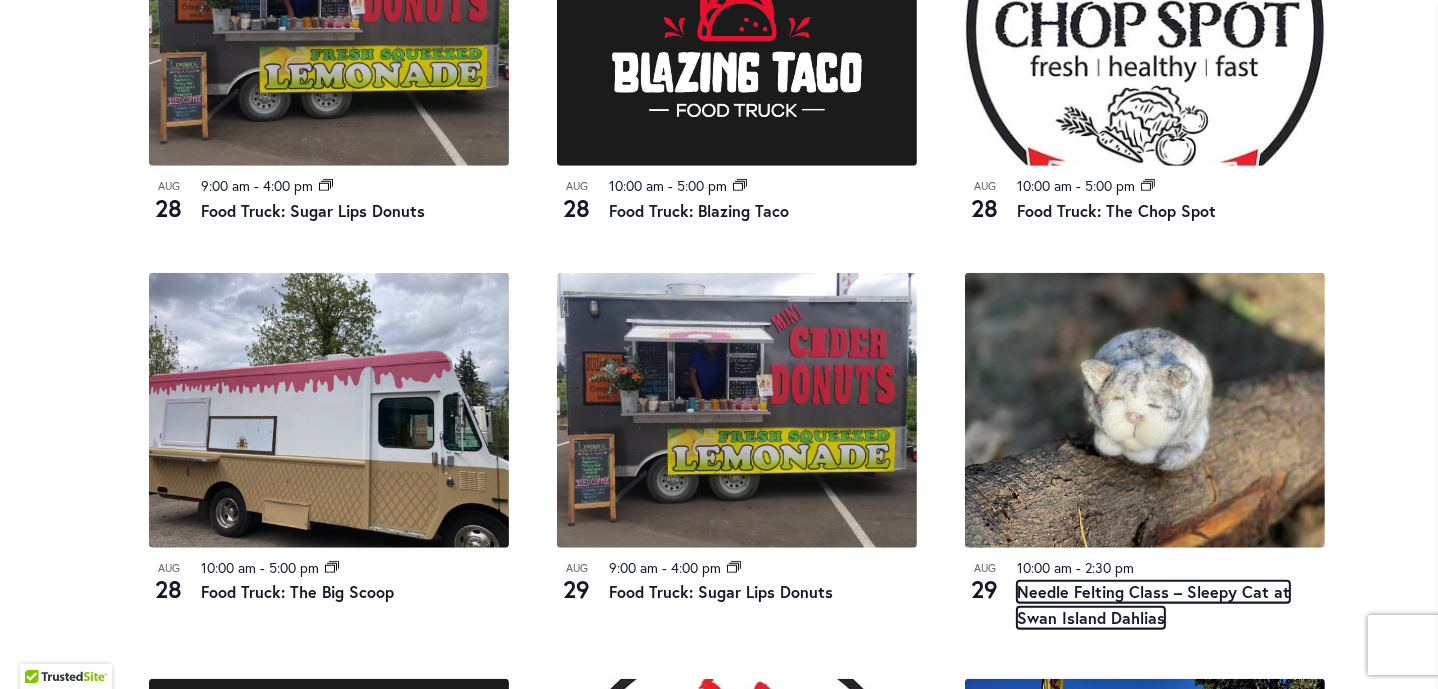 click on "Needle Felting Class – Sleepy Cat at Swan Island Dahlias" at bounding box center [1153, 605] 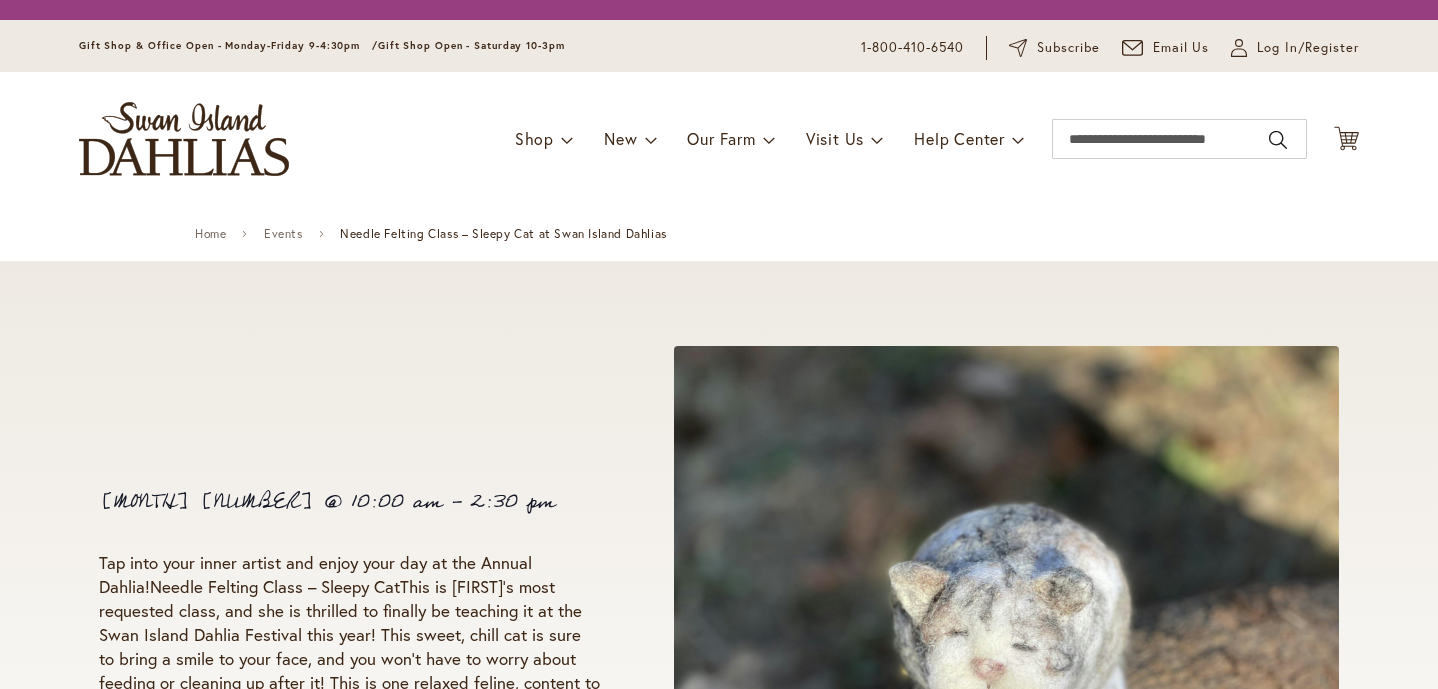 scroll, scrollTop: 0, scrollLeft: 0, axis: both 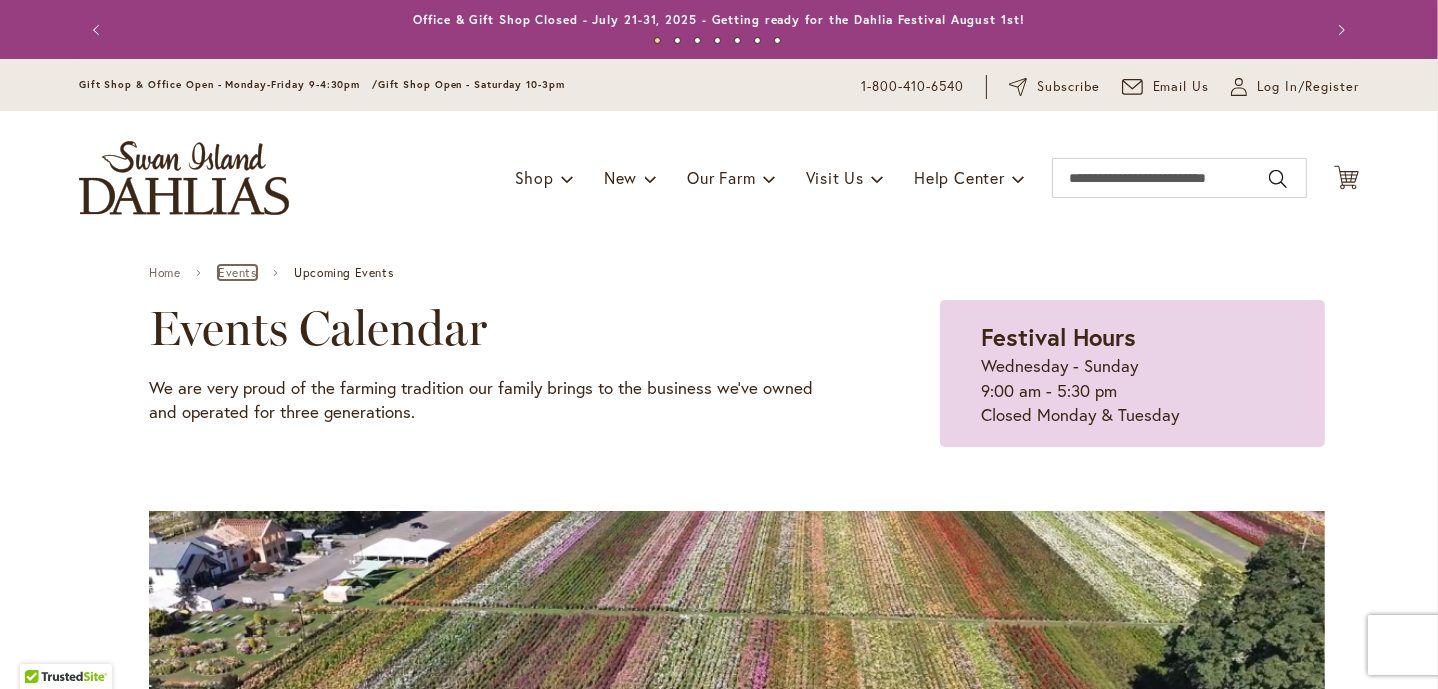 click on "Events" at bounding box center (237, 273) 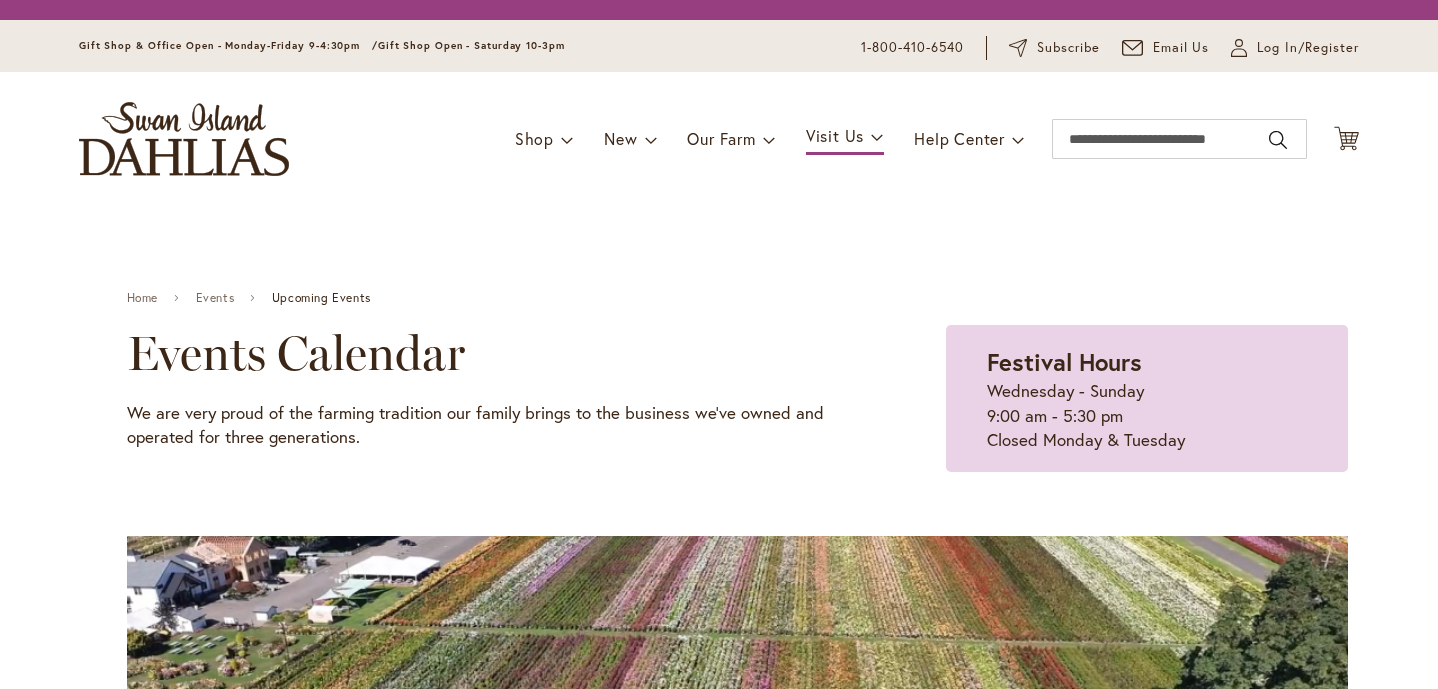 scroll, scrollTop: 0, scrollLeft: 0, axis: both 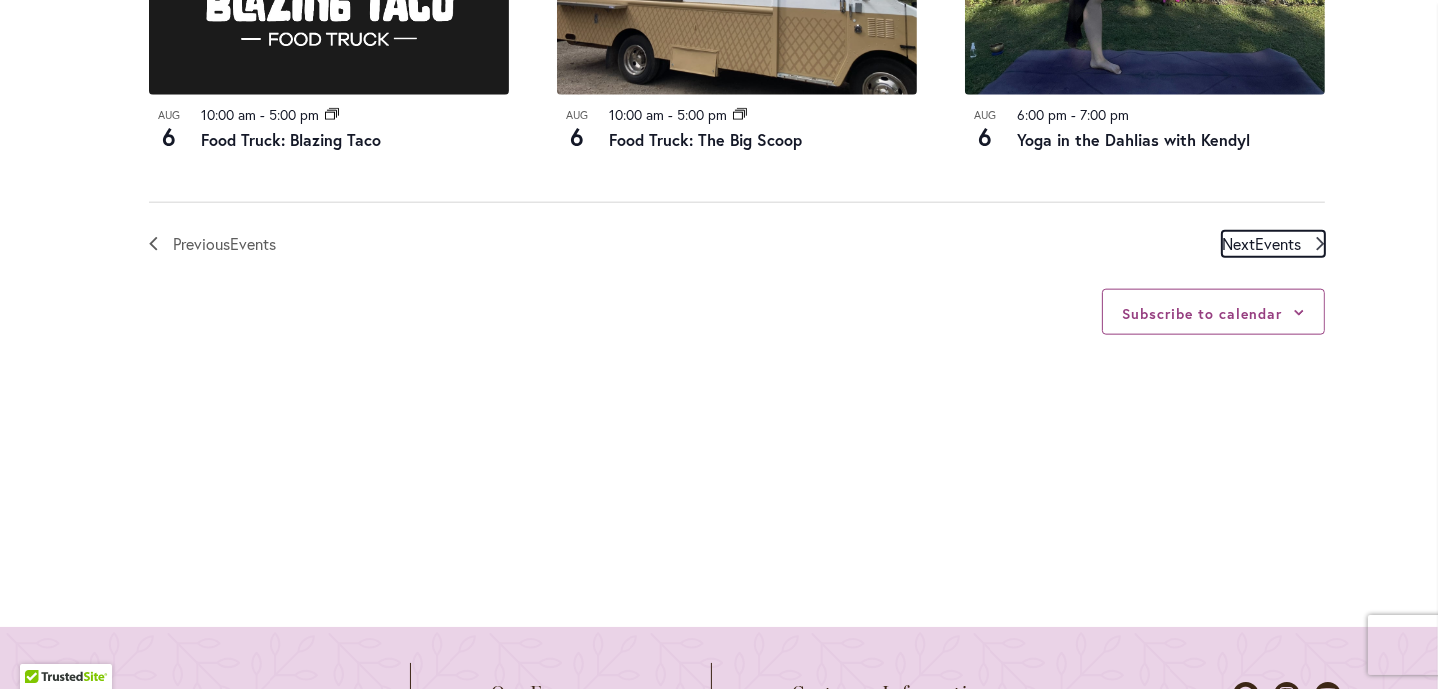 click on "Events" at bounding box center (1278, 243) 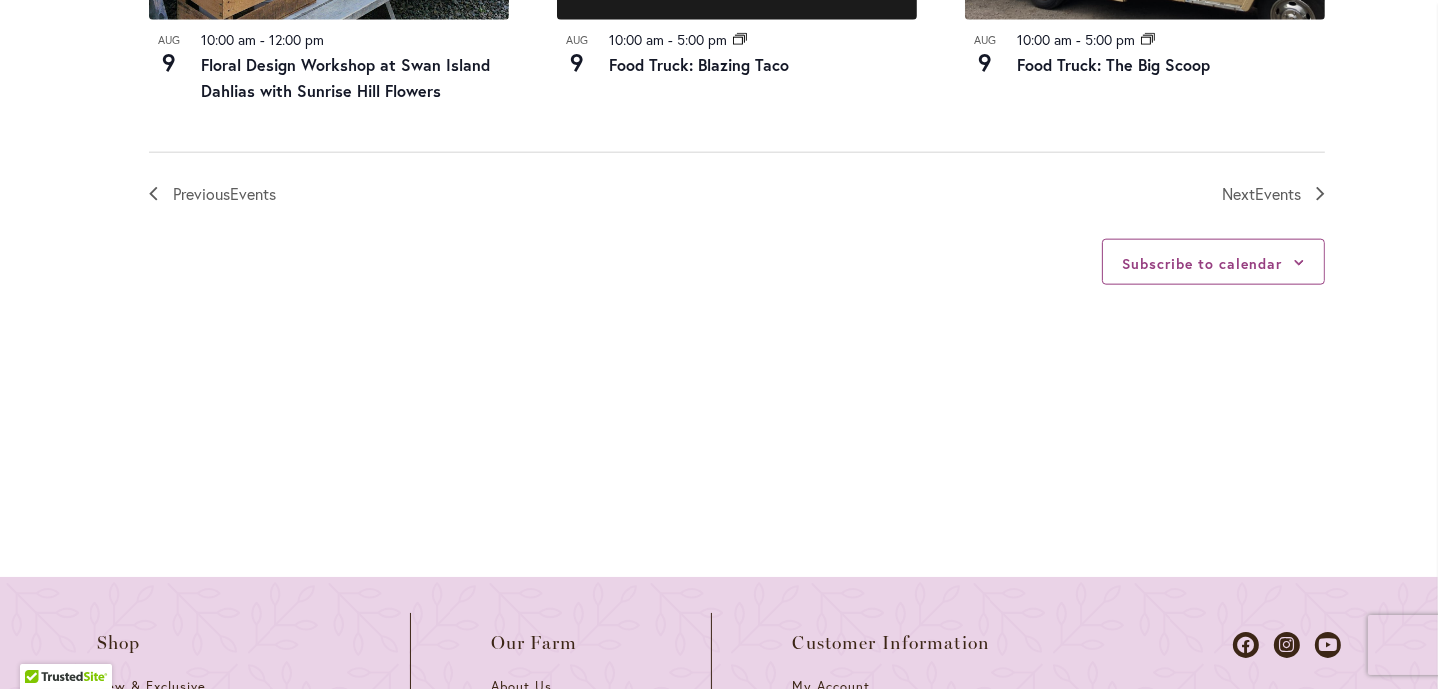 scroll, scrollTop: 2535, scrollLeft: 0, axis: vertical 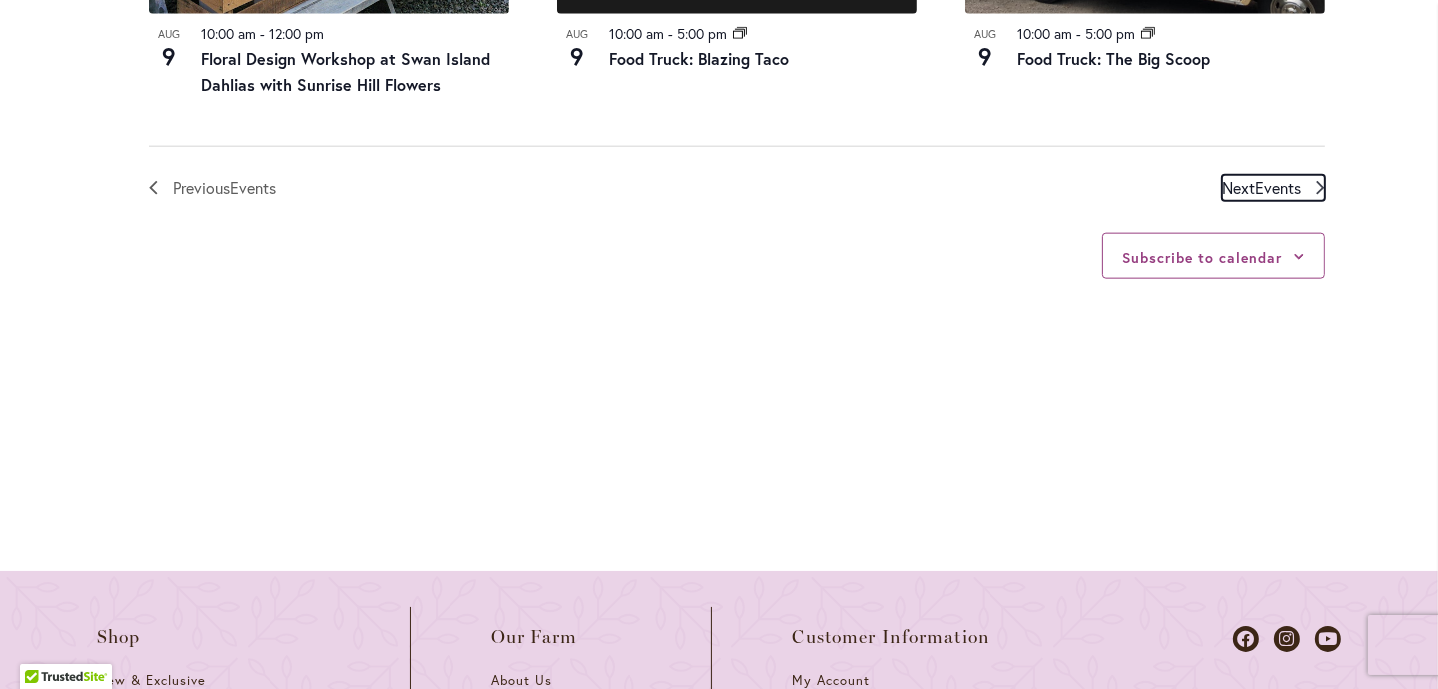 click on "Next  Events" at bounding box center [1261, 188] 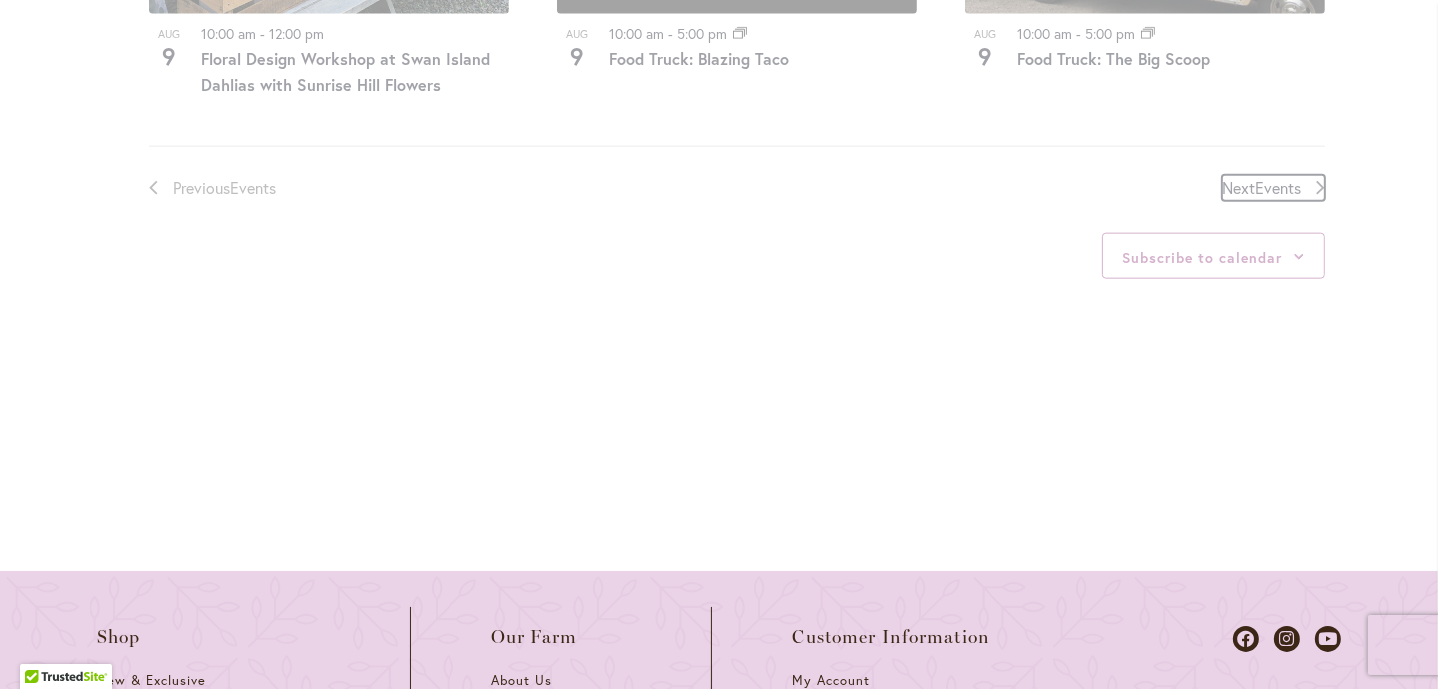 scroll, scrollTop: 990, scrollLeft: 0, axis: vertical 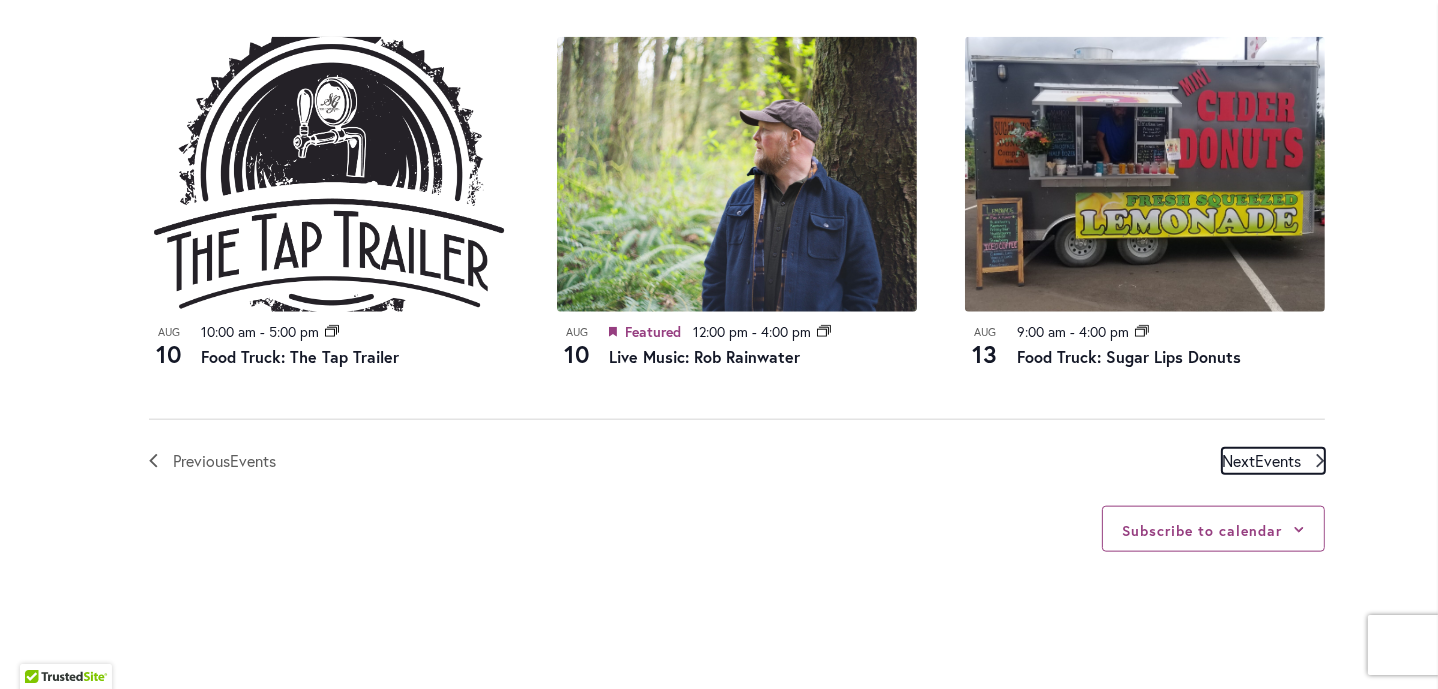 click on "Events" at bounding box center [1278, 460] 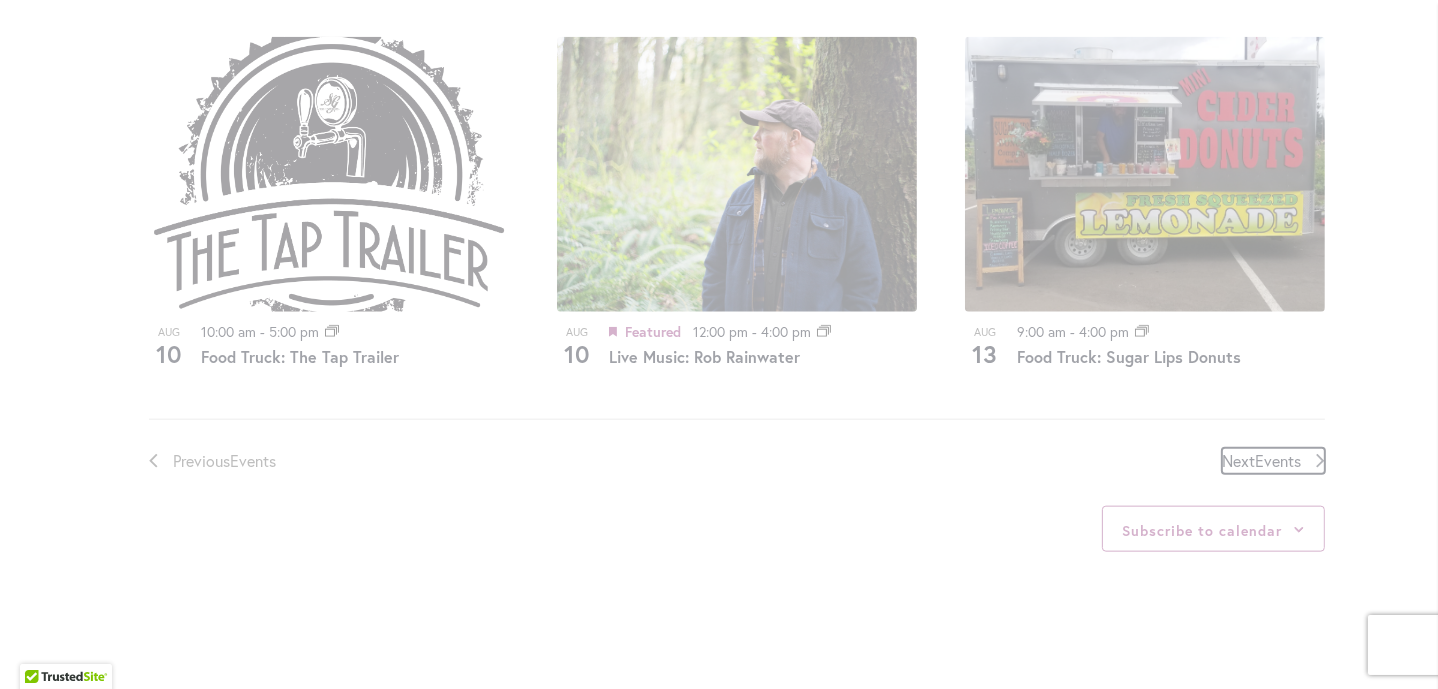 scroll, scrollTop: 990, scrollLeft: 0, axis: vertical 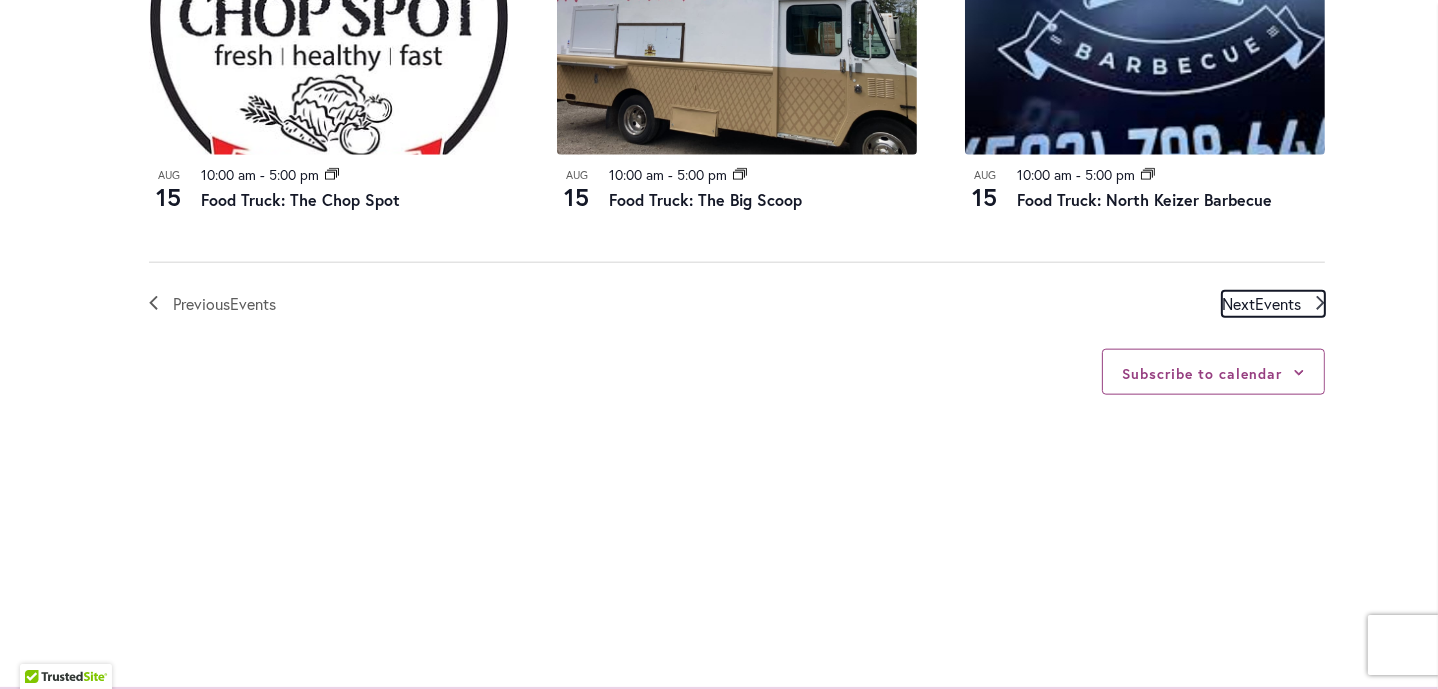 click on "Events" at bounding box center (1278, 303) 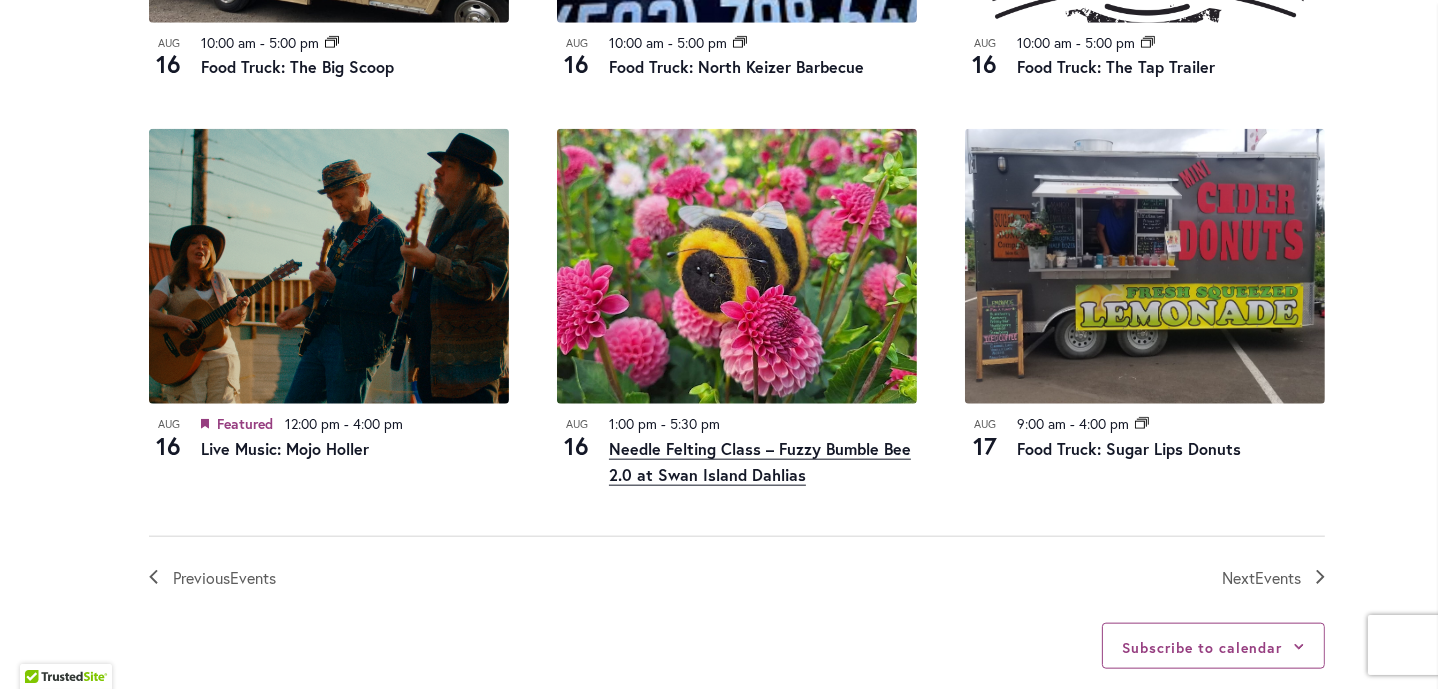scroll, scrollTop: 2171, scrollLeft: 0, axis: vertical 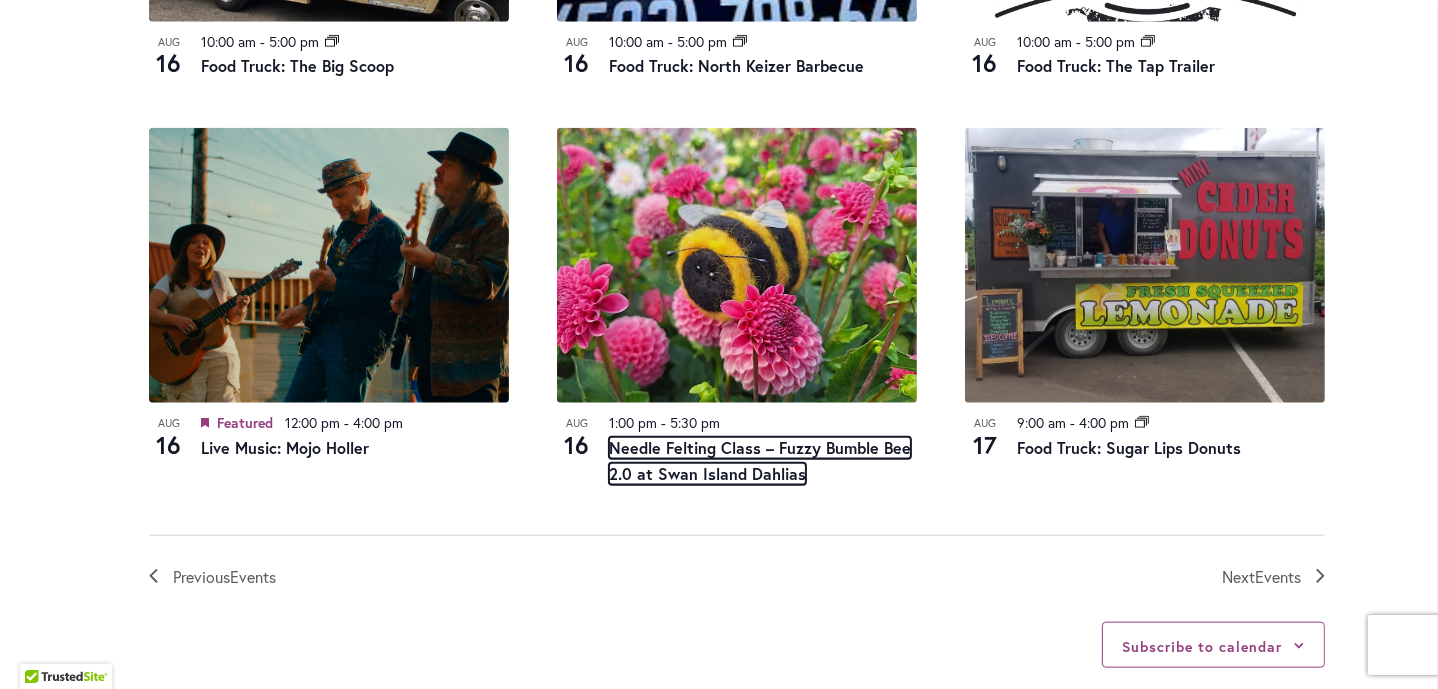 click on "Needle Felting Class – Fuzzy Bumble Bee 2.0 at Swan Island Dahlias" at bounding box center [760, 461] 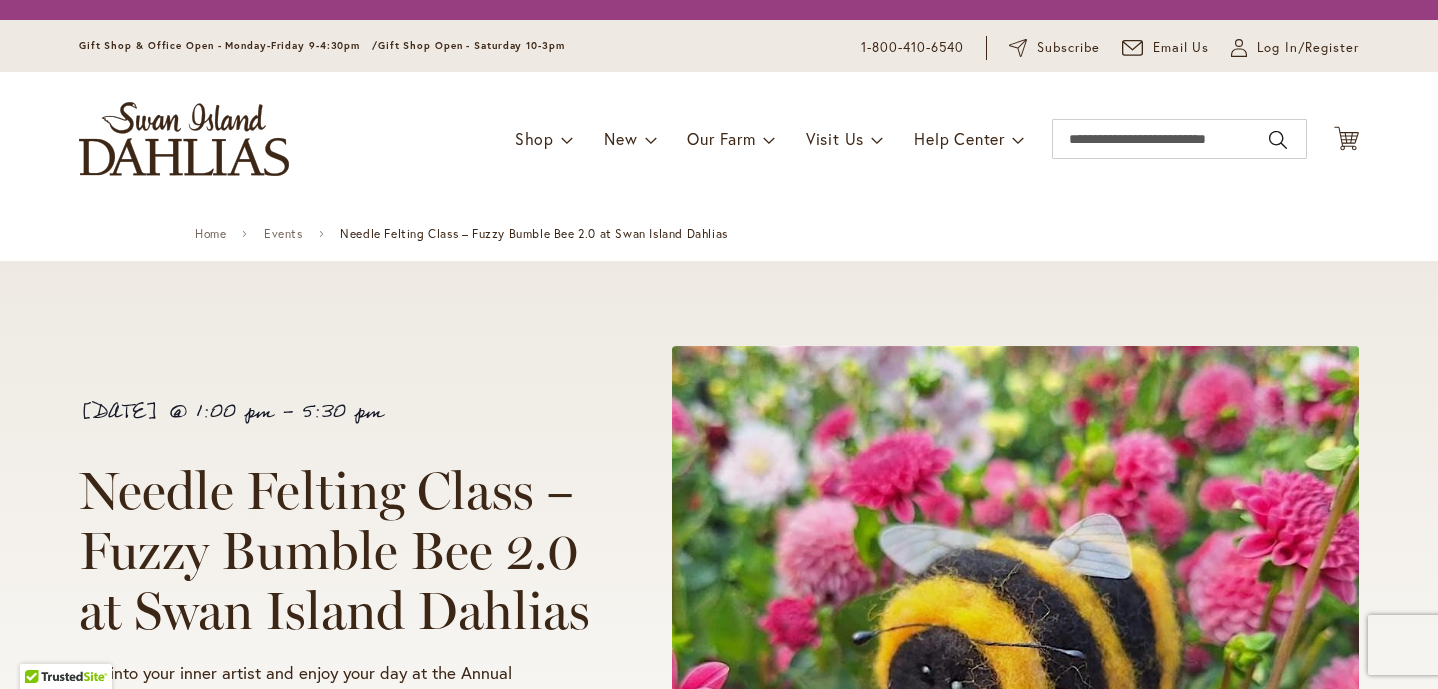 scroll, scrollTop: 0, scrollLeft: 0, axis: both 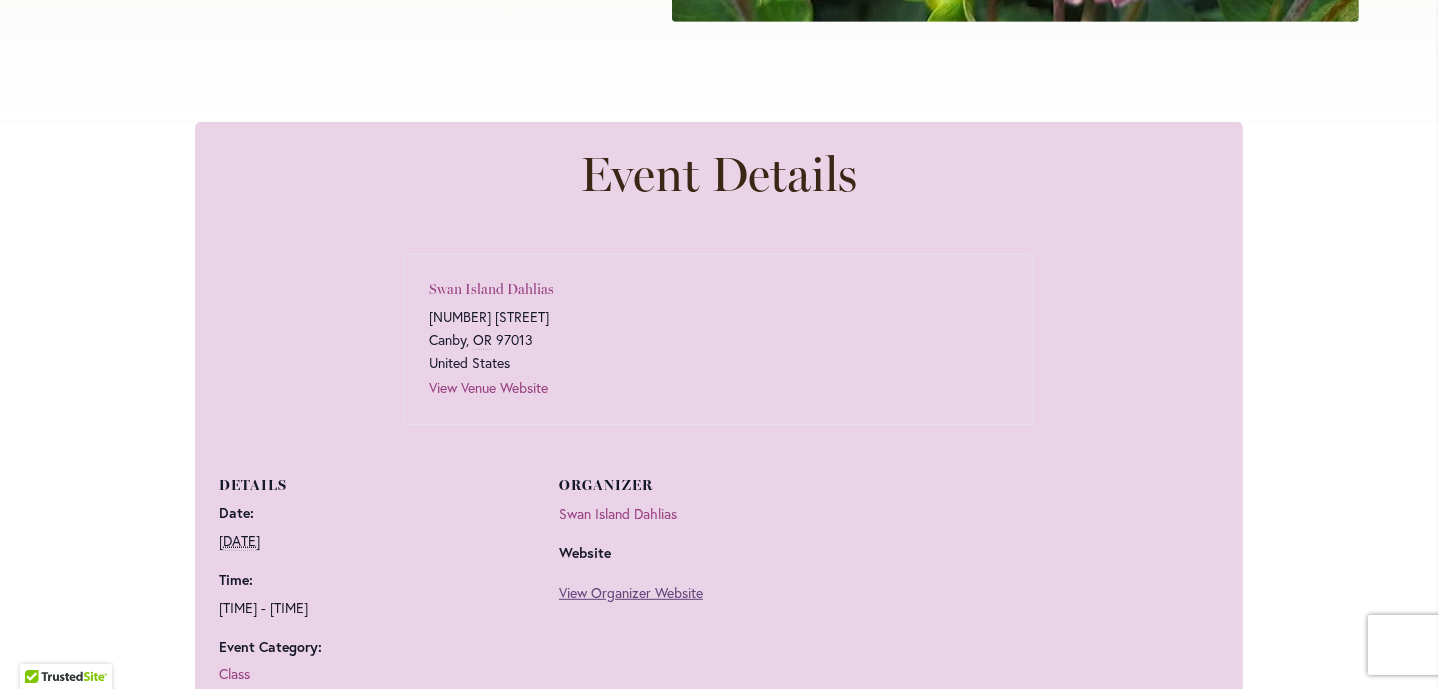 click on "View Organizer Website" at bounding box center [631, 592] 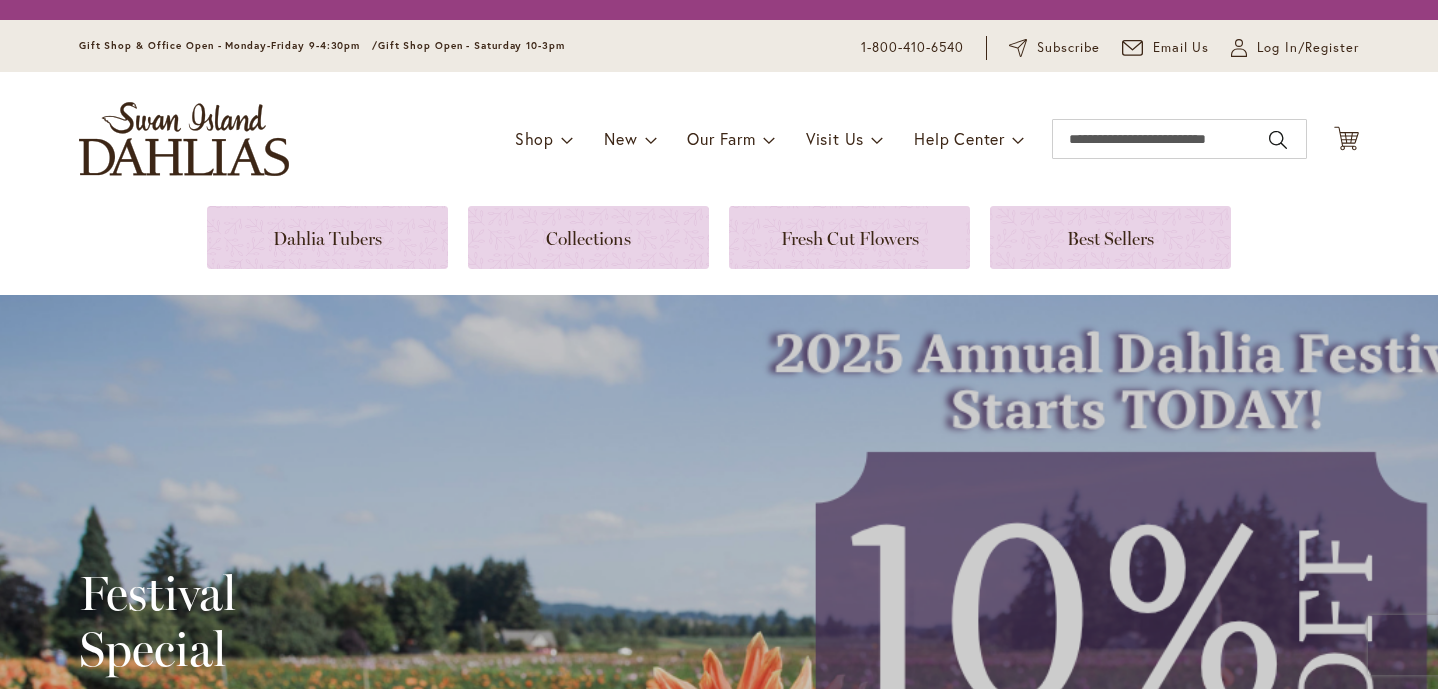 scroll, scrollTop: 0, scrollLeft: 0, axis: both 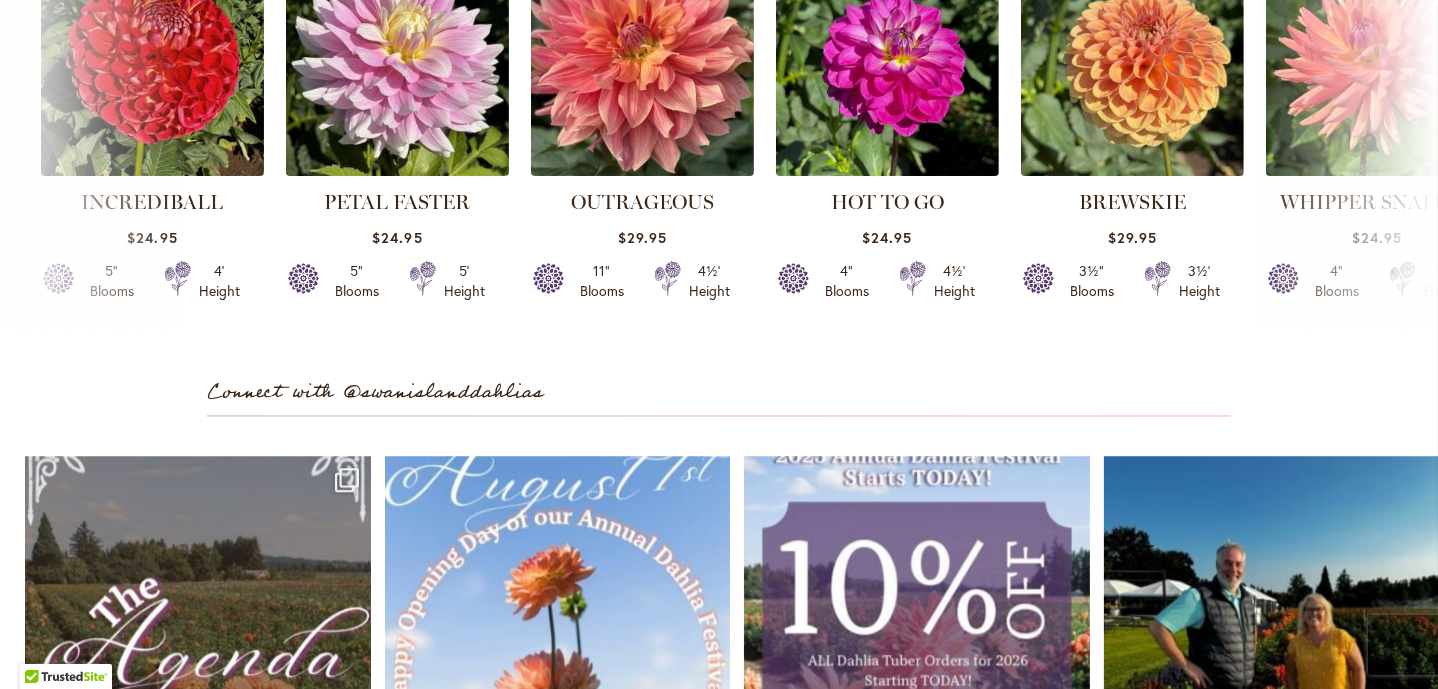 click on "INCREDIBALL
$24.95
5" Blooms
4' Height" at bounding box center (719, 137) 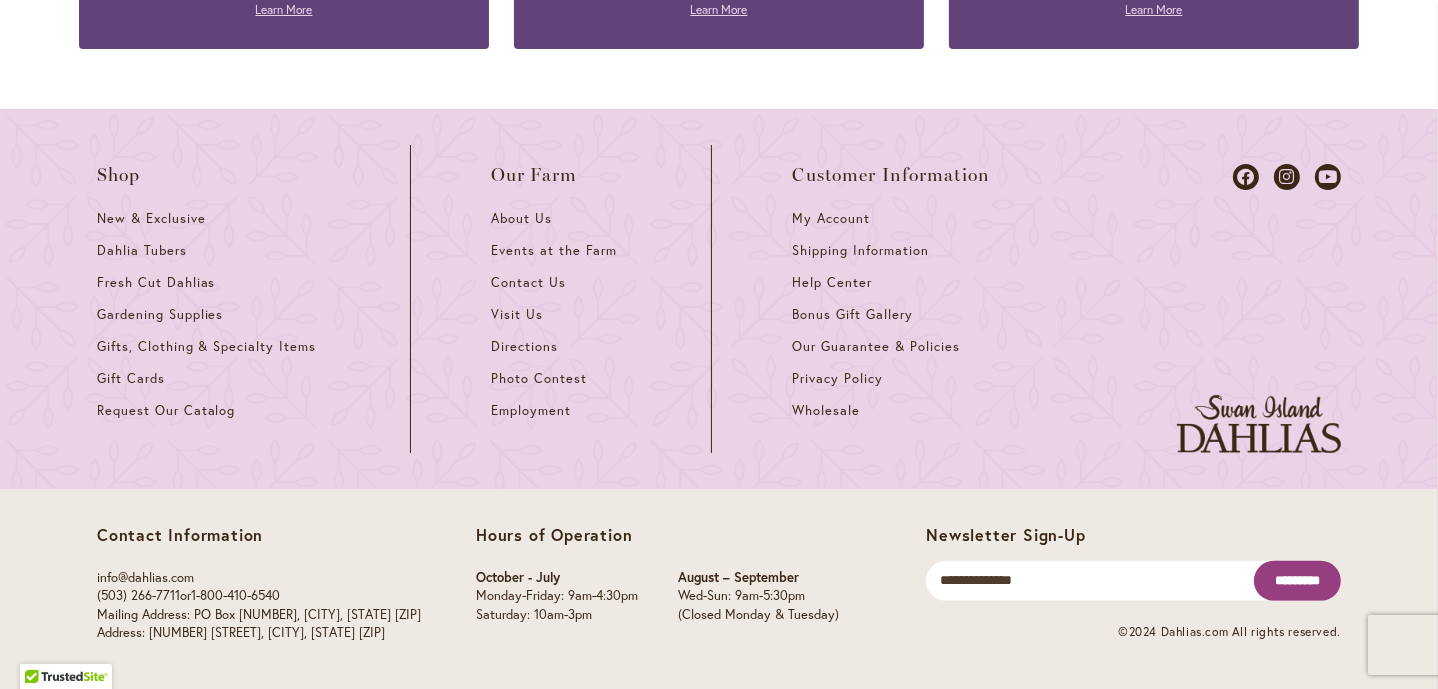 scroll, scrollTop: 9184, scrollLeft: 0, axis: vertical 